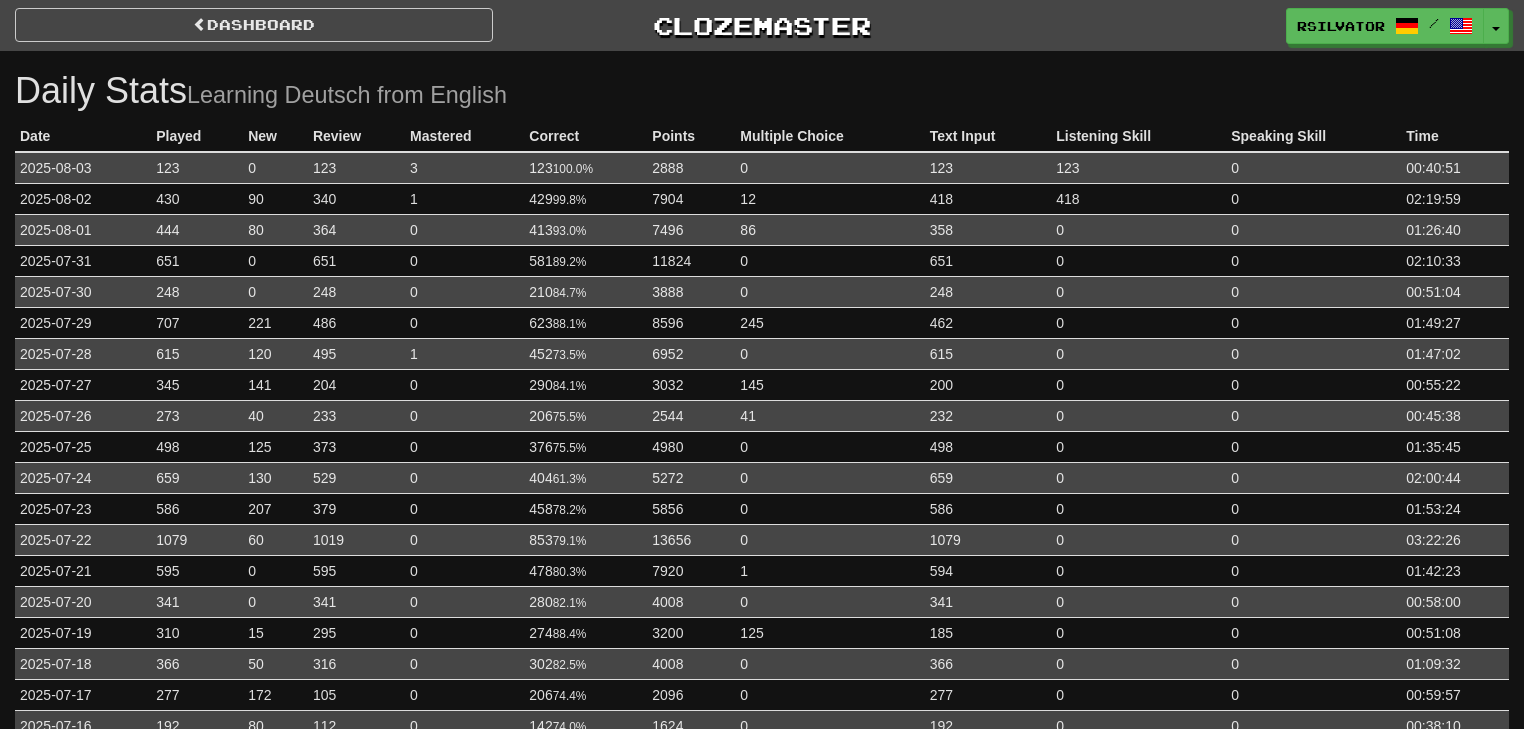 scroll, scrollTop: 0, scrollLeft: 0, axis: both 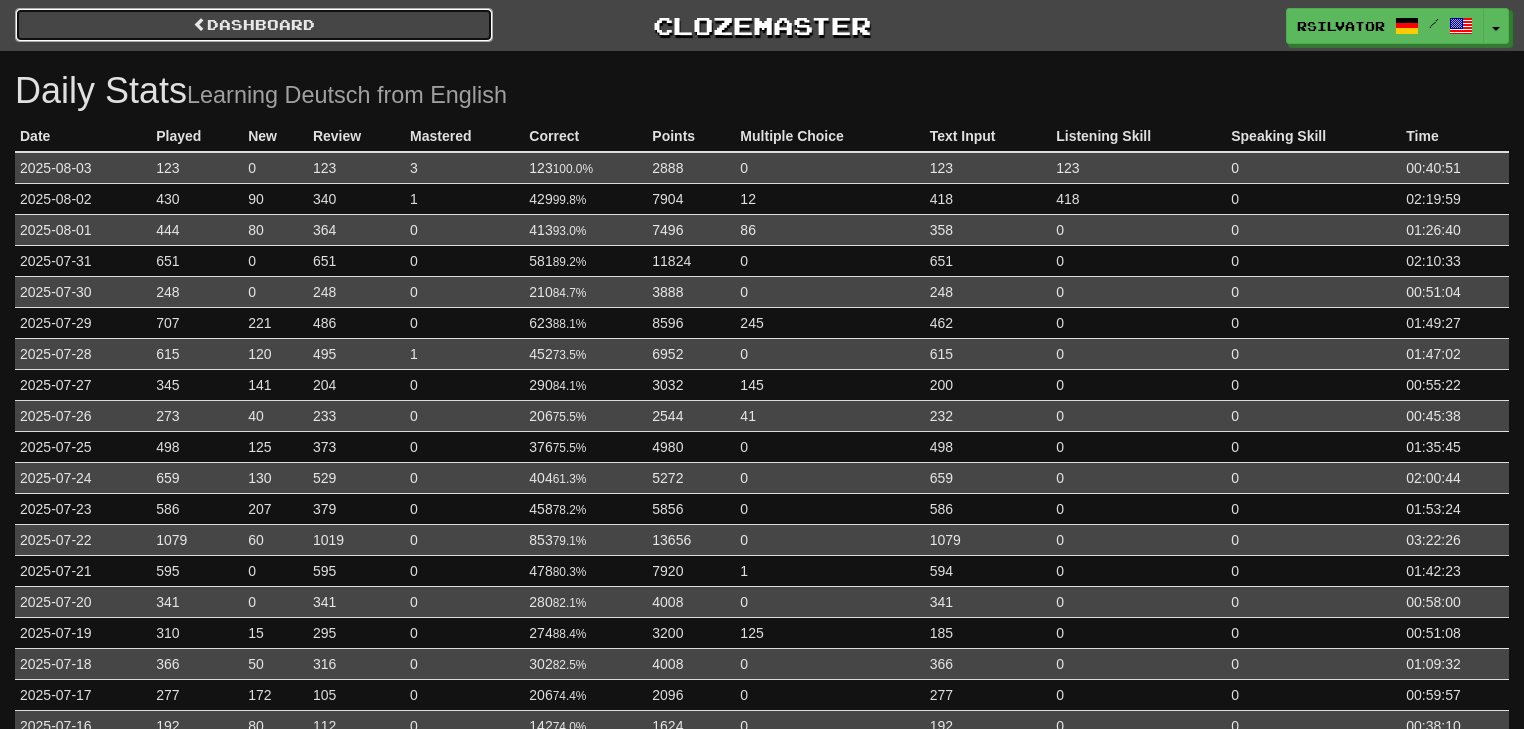 click on "Dashboard" at bounding box center (254, 25) 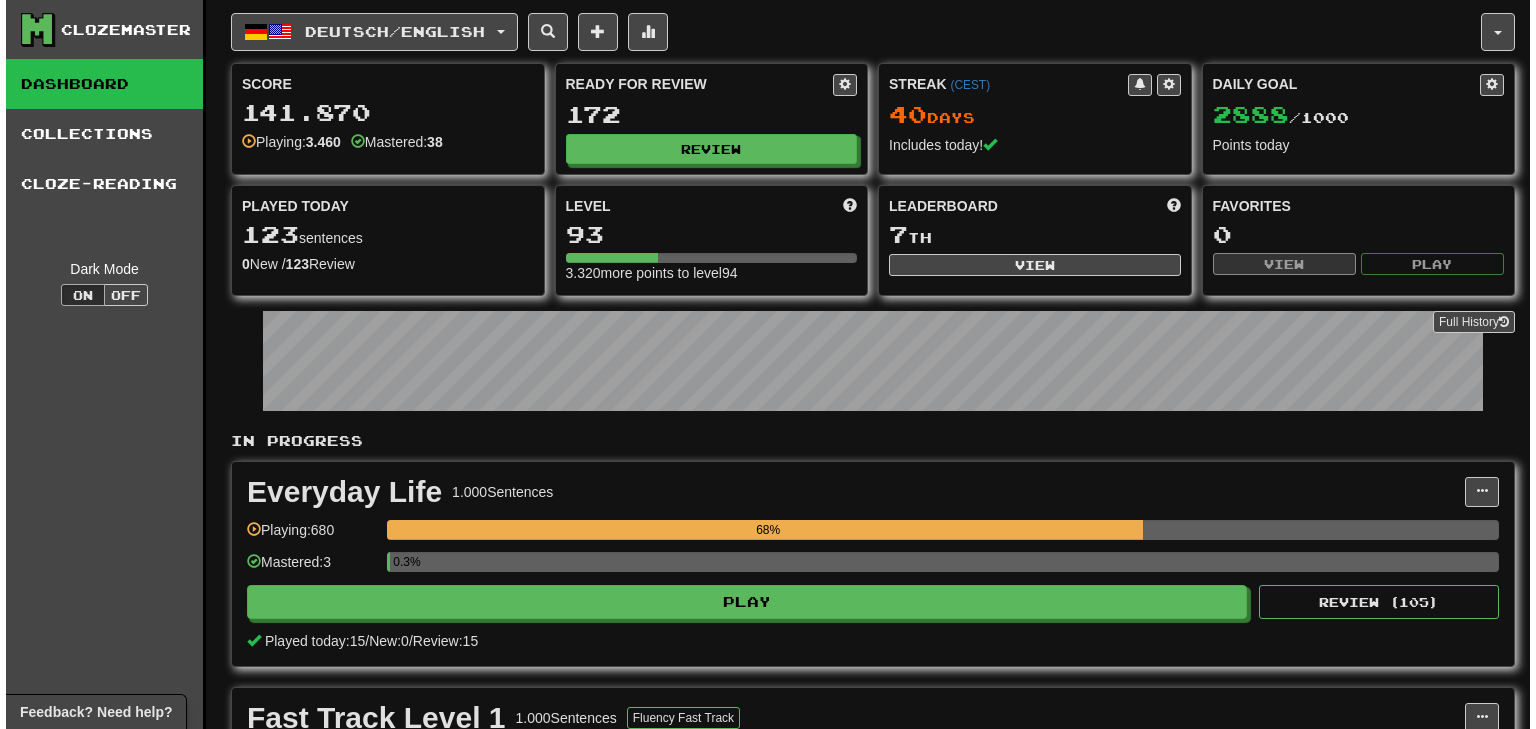 scroll, scrollTop: 0, scrollLeft: 0, axis: both 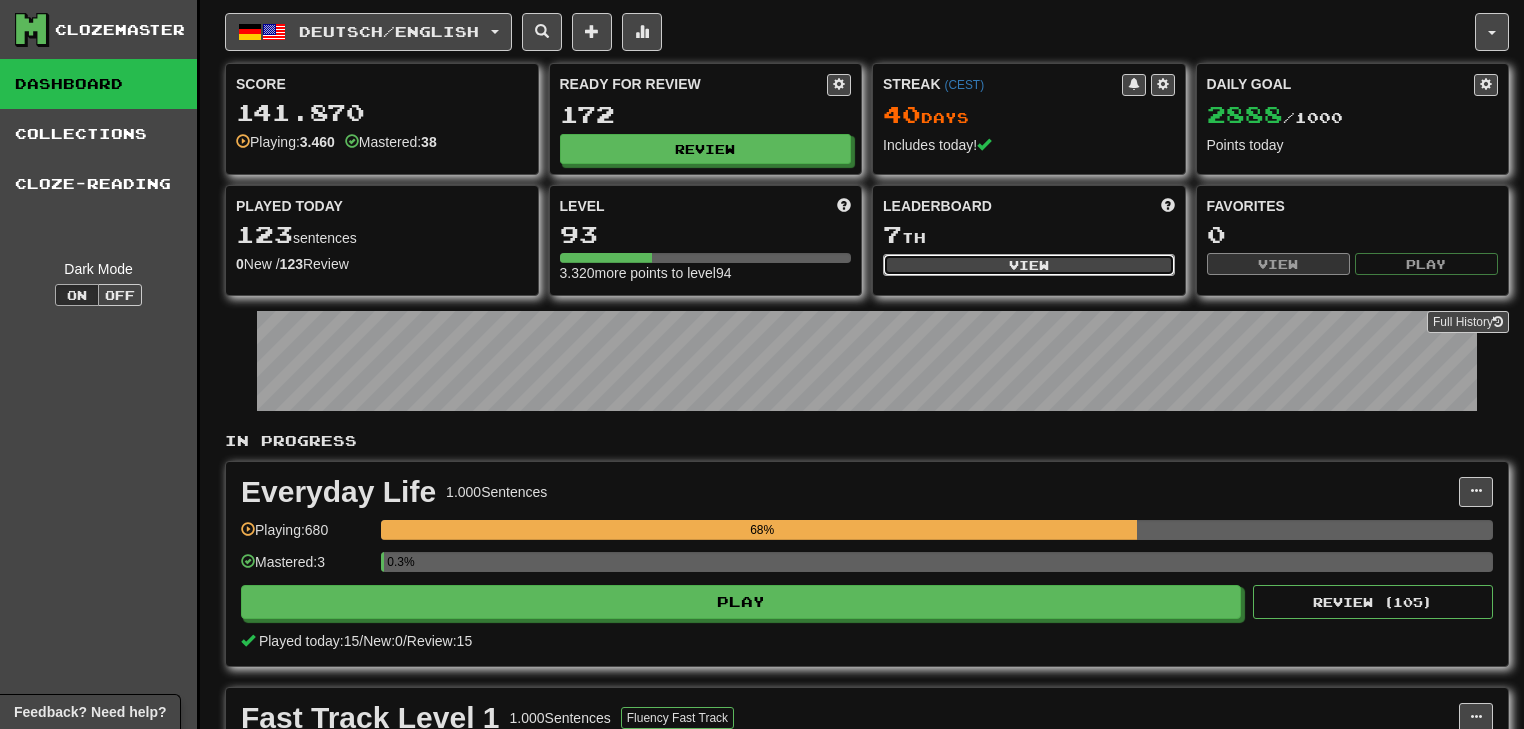 click on "View" at bounding box center (1029, 265) 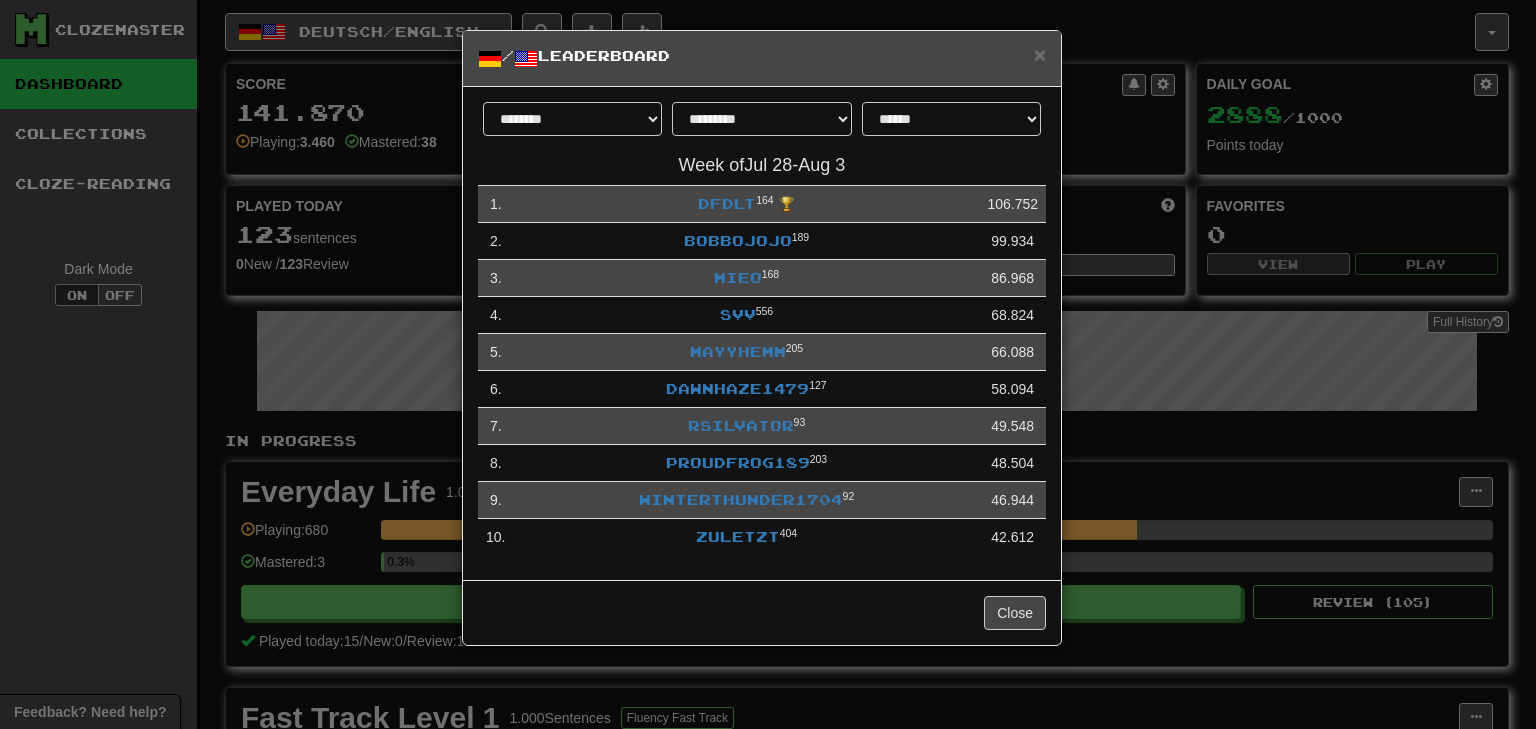 click on "**********" at bounding box center (768, 364) 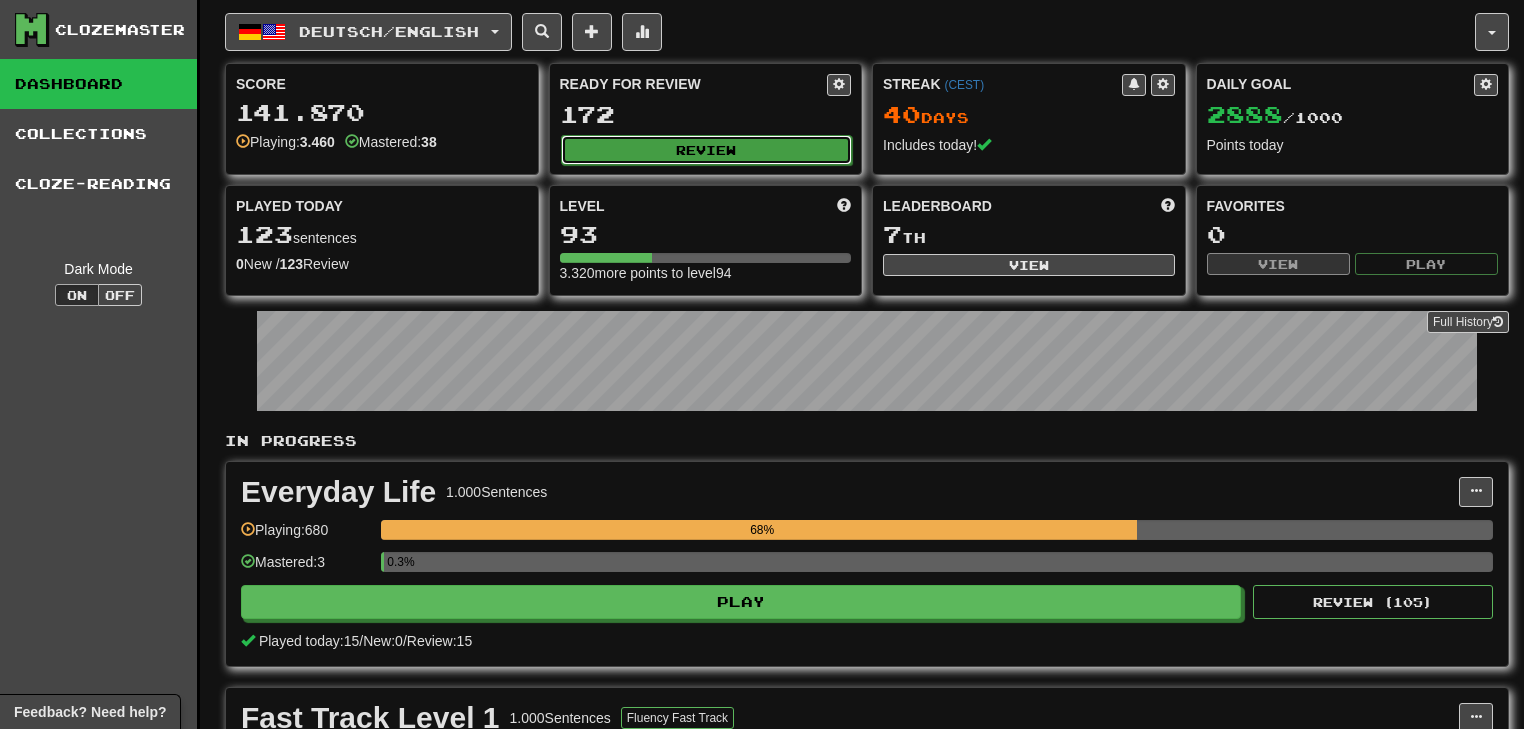 click on "Review" at bounding box center (707, 150) 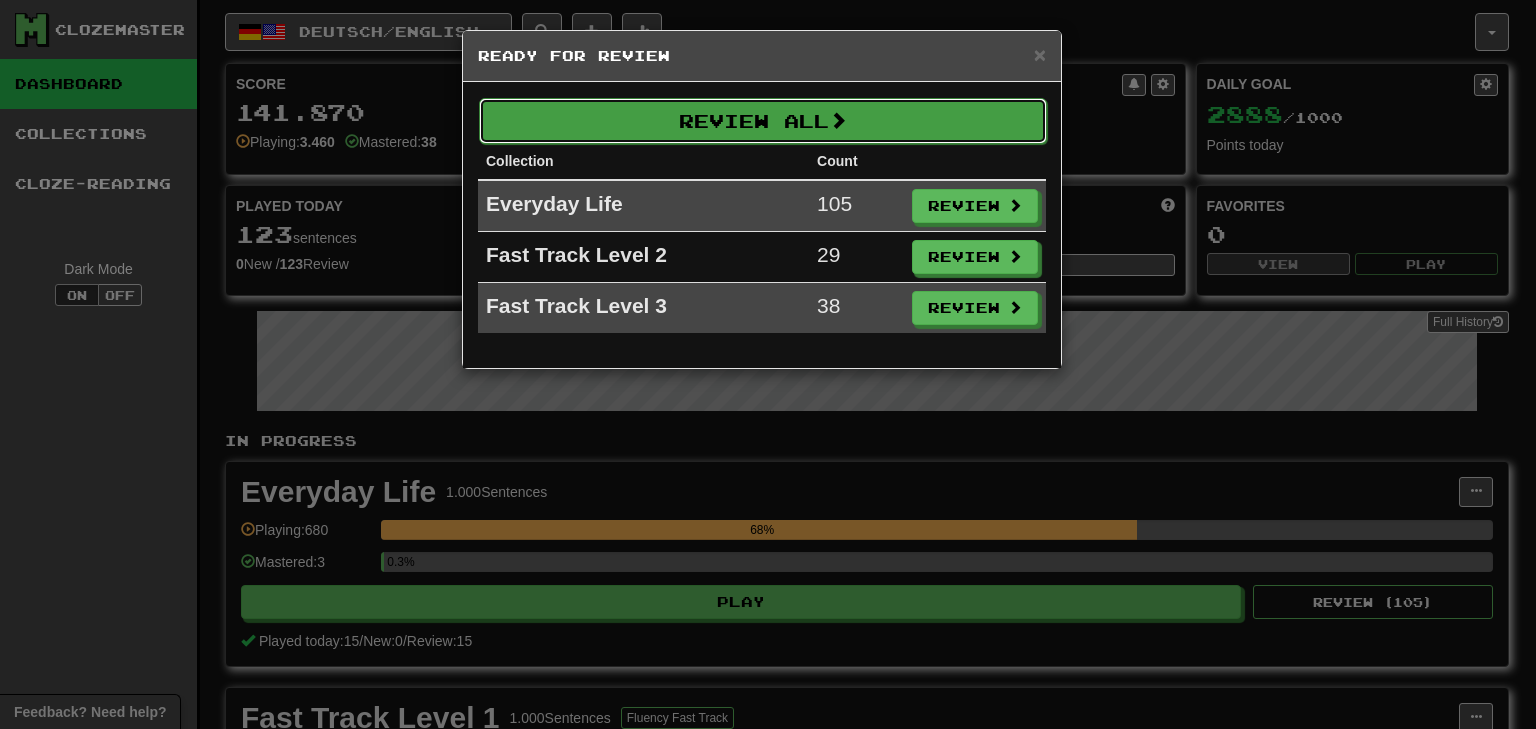 click on "Review All" at bounding box center (763, 121) 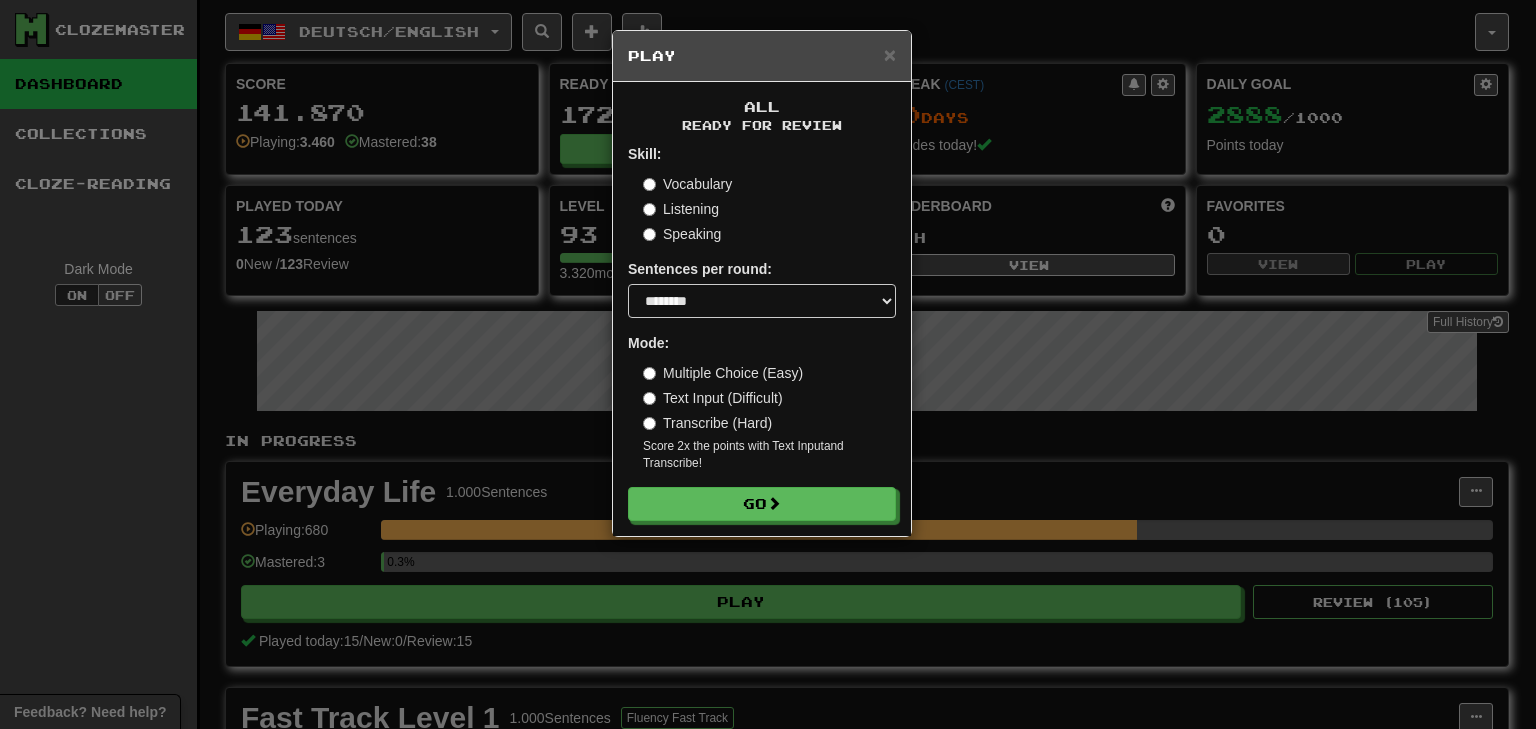 click on "Text Input (Difficult)" at bounding box center (713, 398) 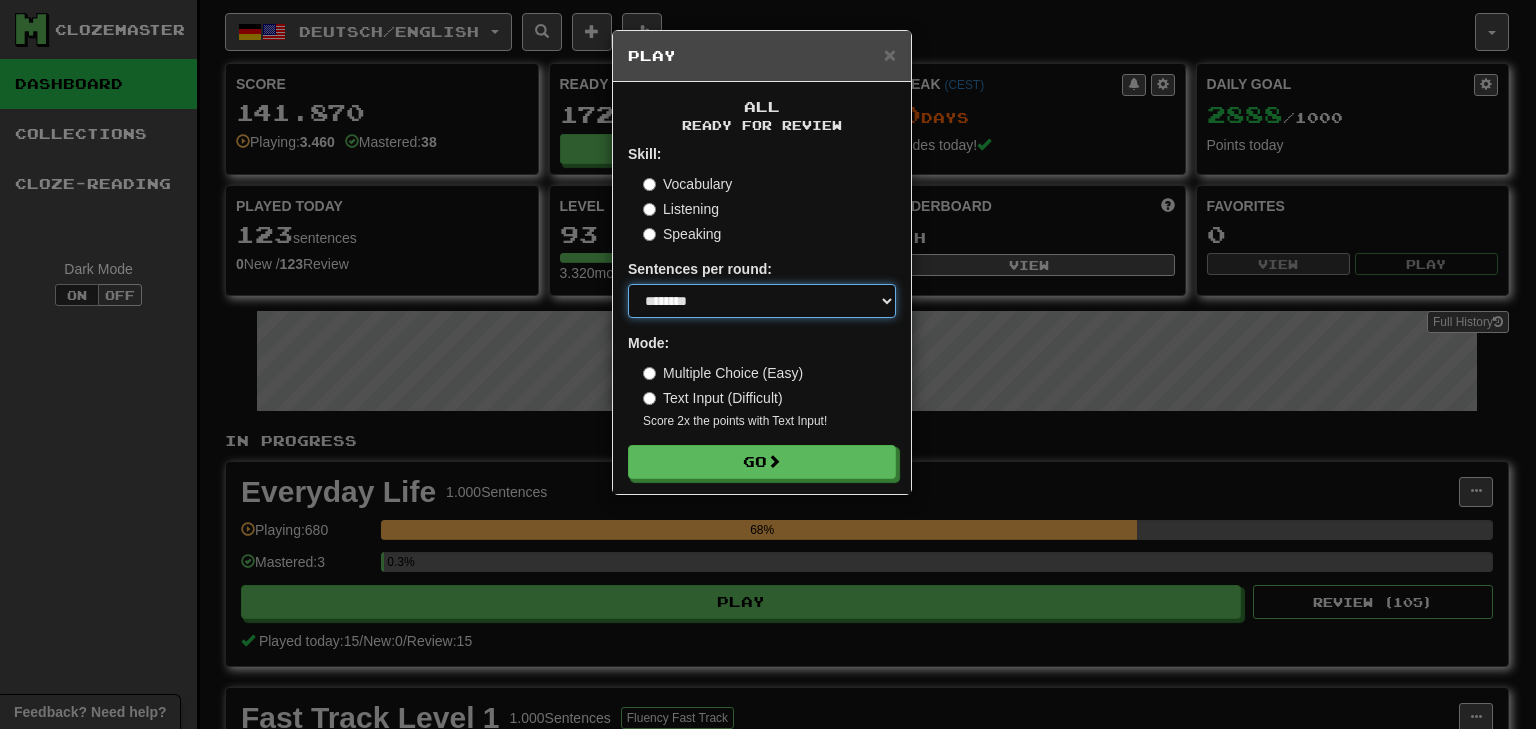 click on "* ** ** ** ** ** *** ********" at bounding box center (762, 301) 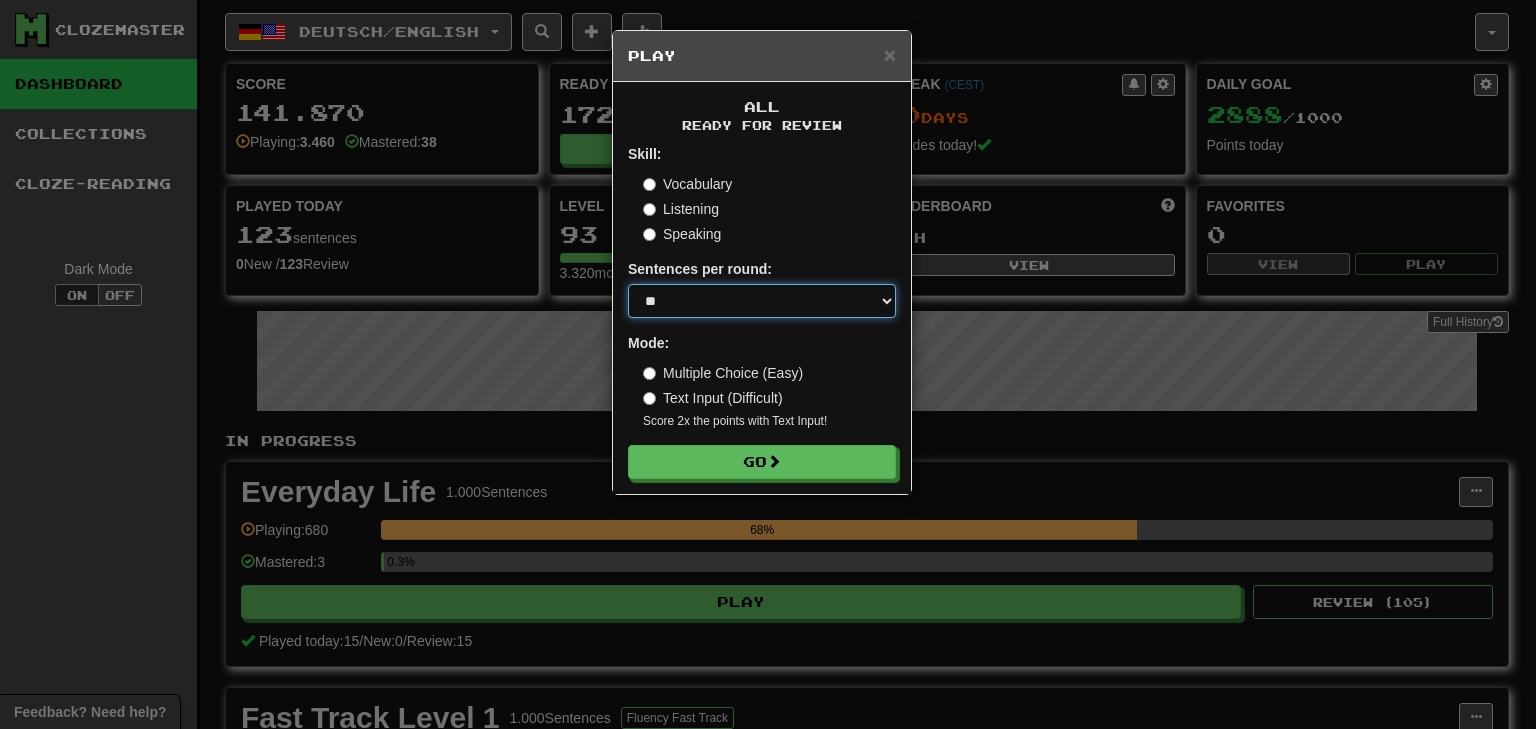 click on "* ** ** ** ** ** *** ********" at bounding box center (762, 301) 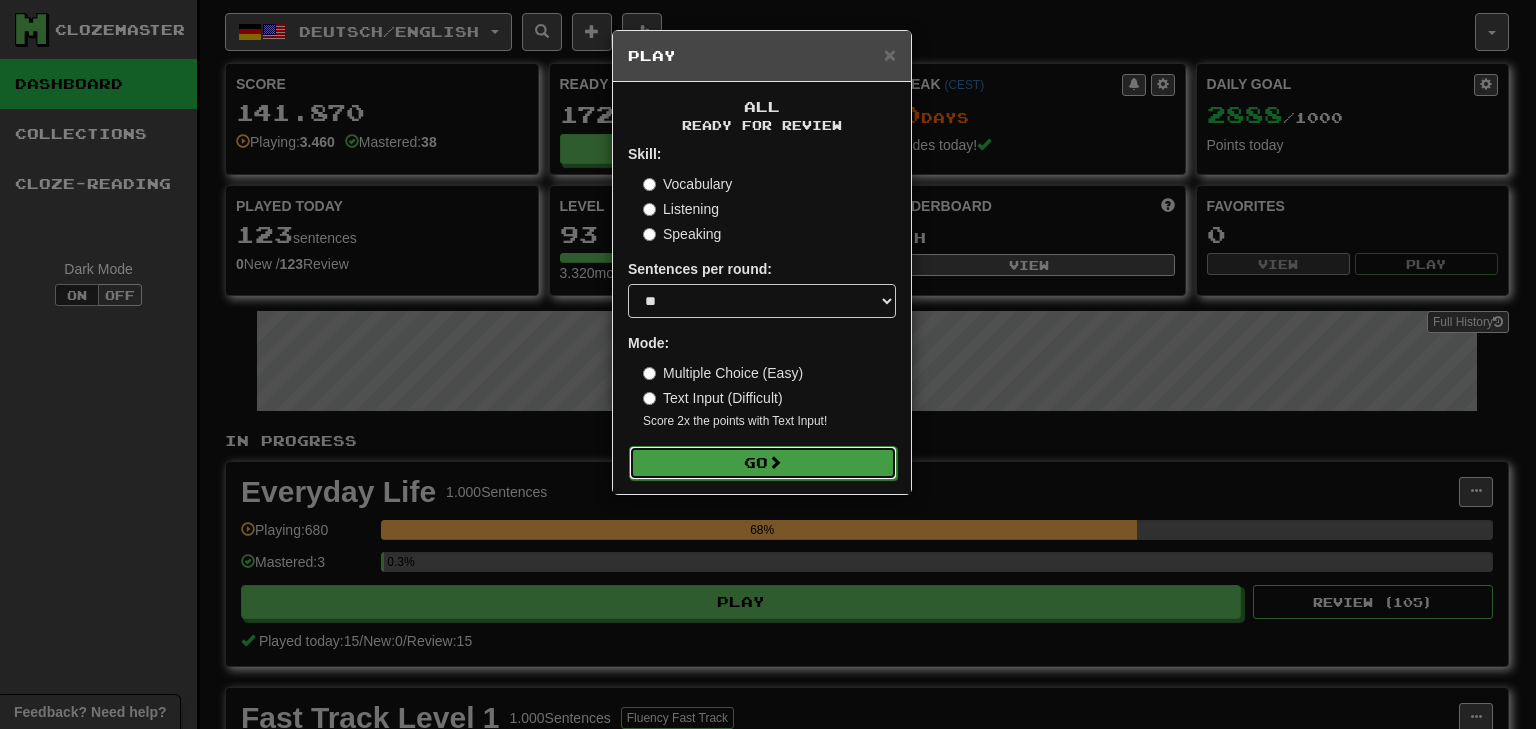 click on "Go" at bounding box center (763, 463) 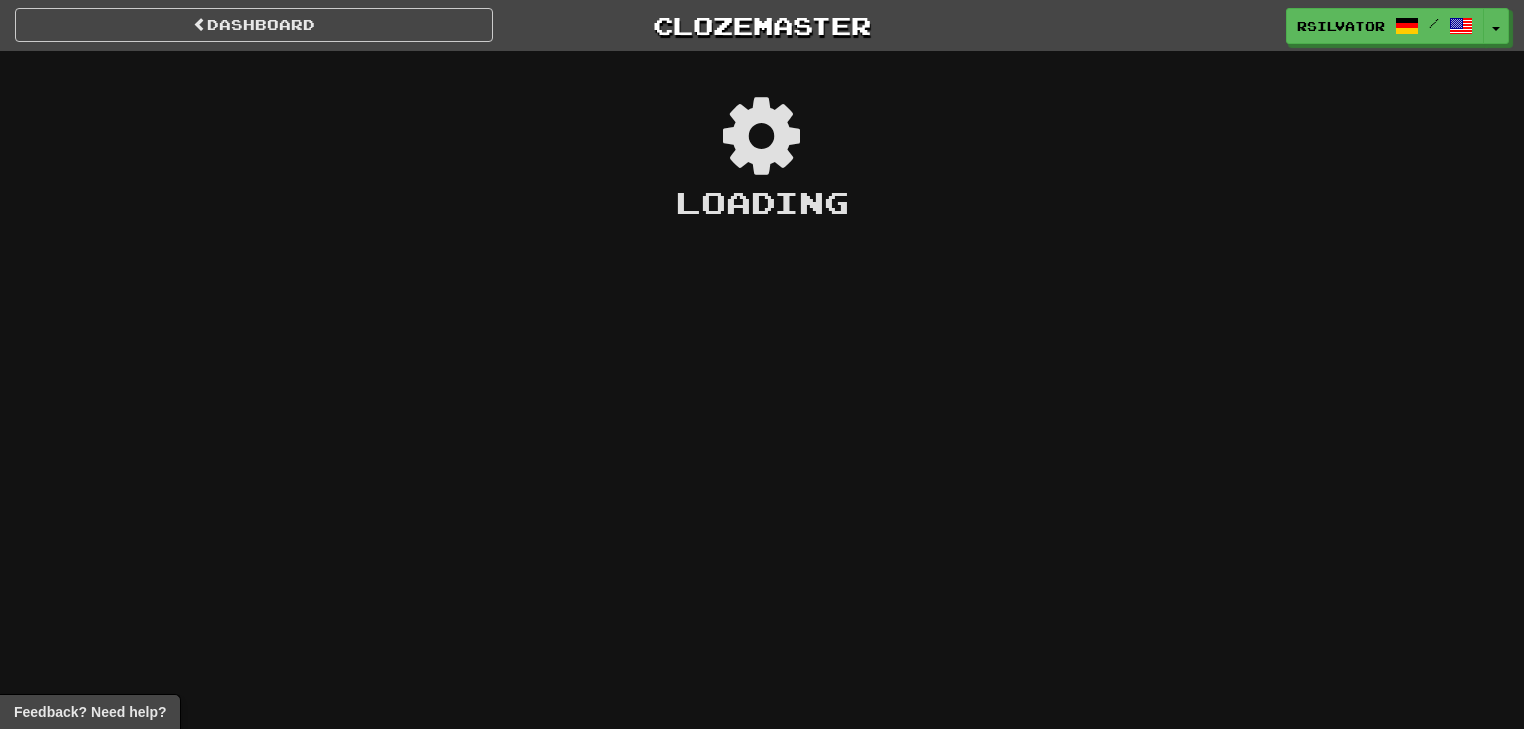 scroll, scrollTop: 0, scrollLeft: 0, axis: both 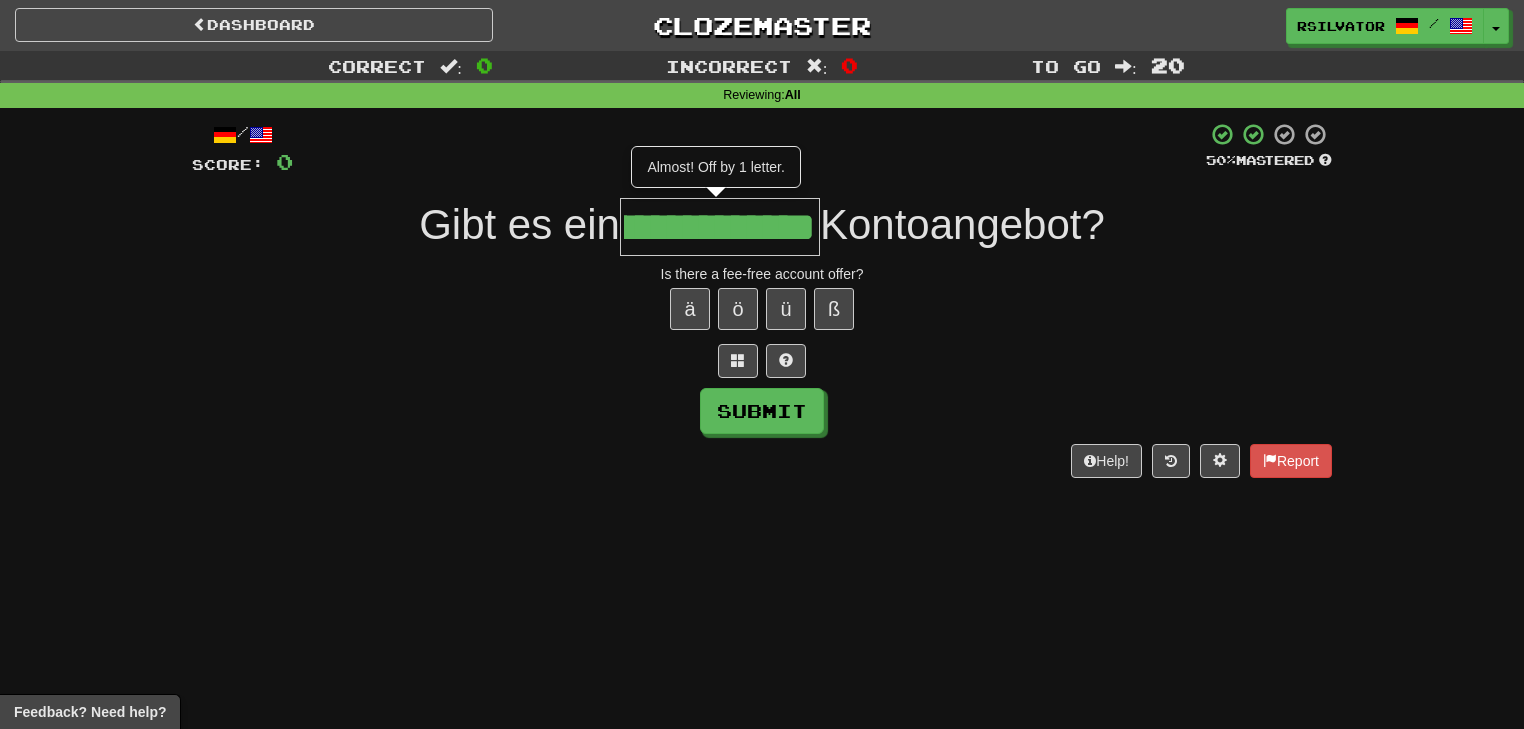 type on "**********" 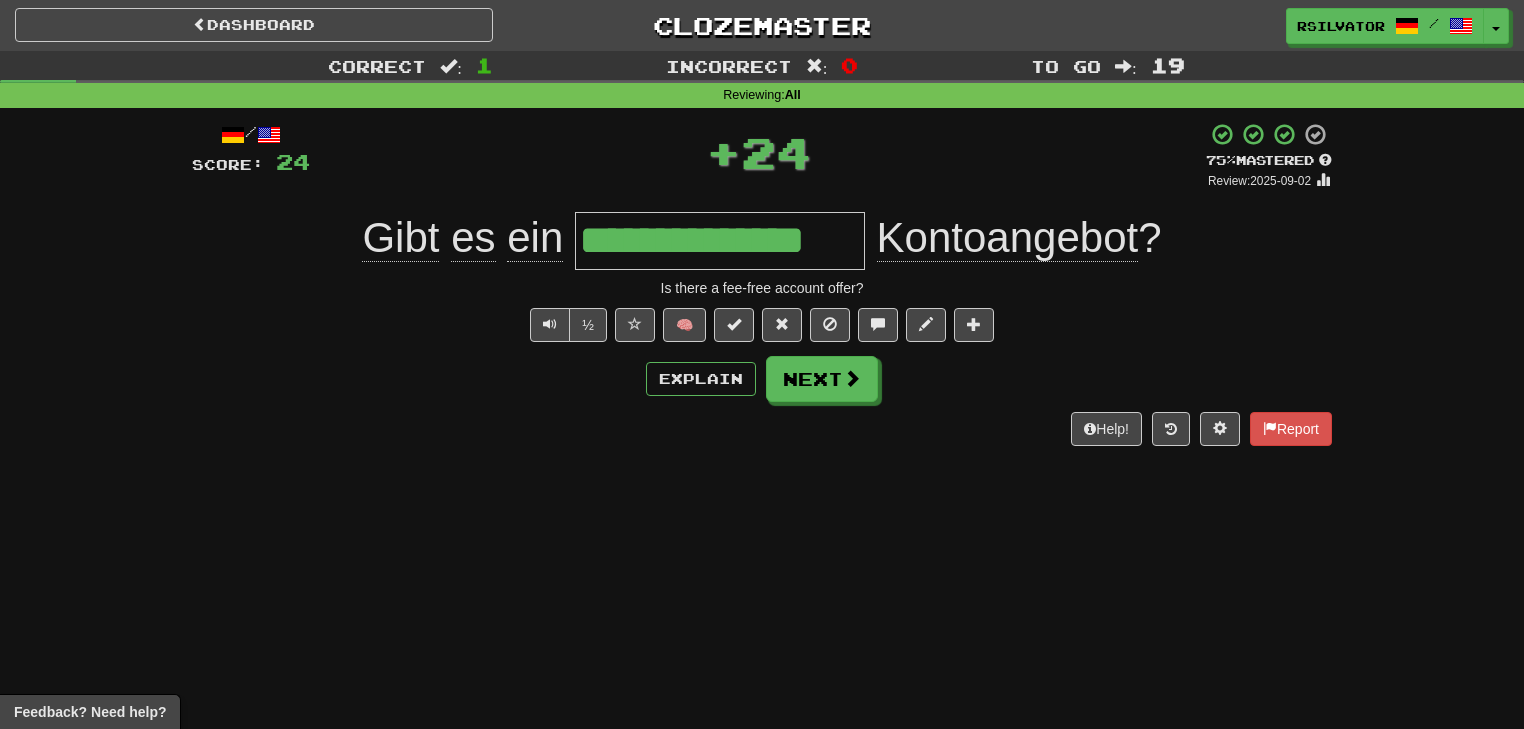 scroll, scrollTop: 0, scrollLeft: 0, axis: both 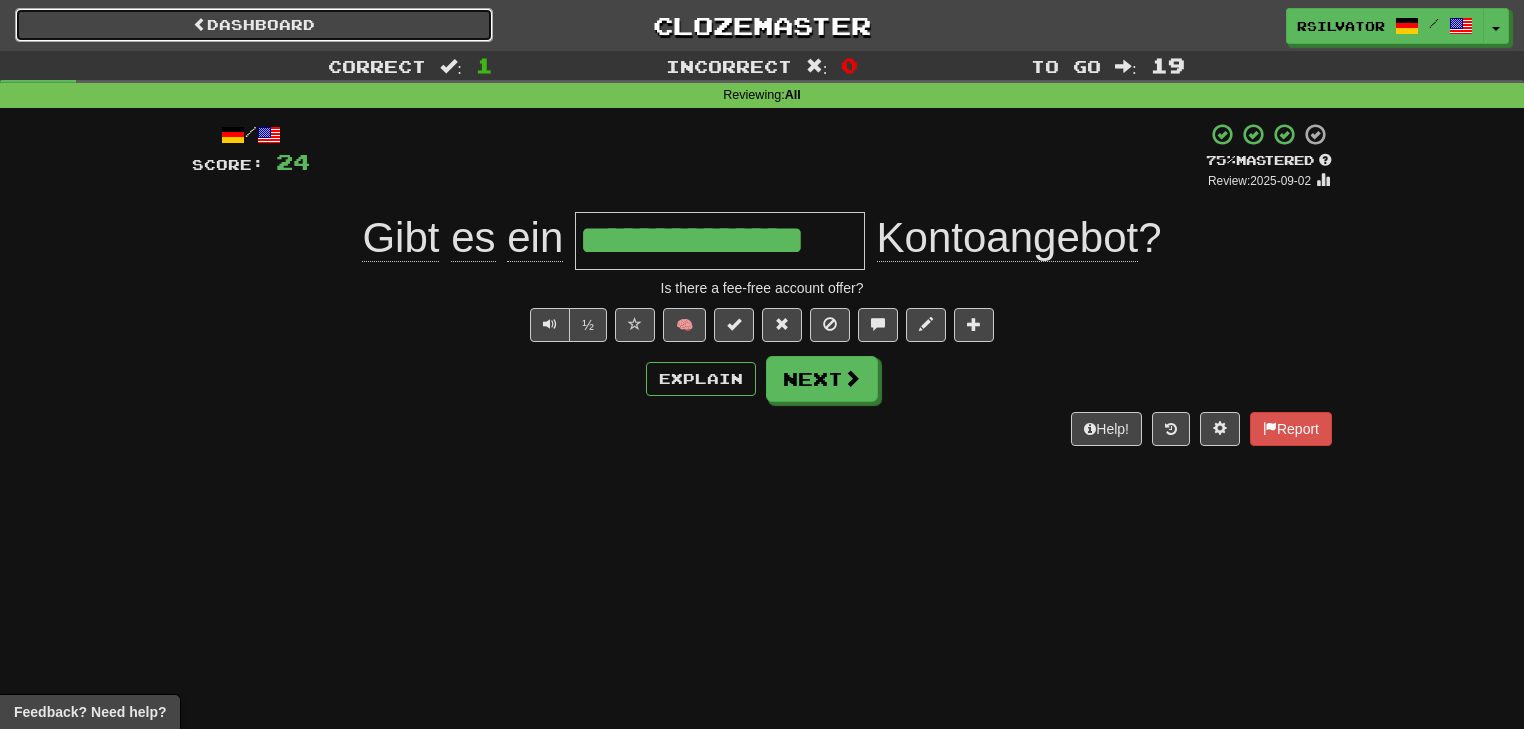 click on "Dashboard" at bounding box center (254, 25) 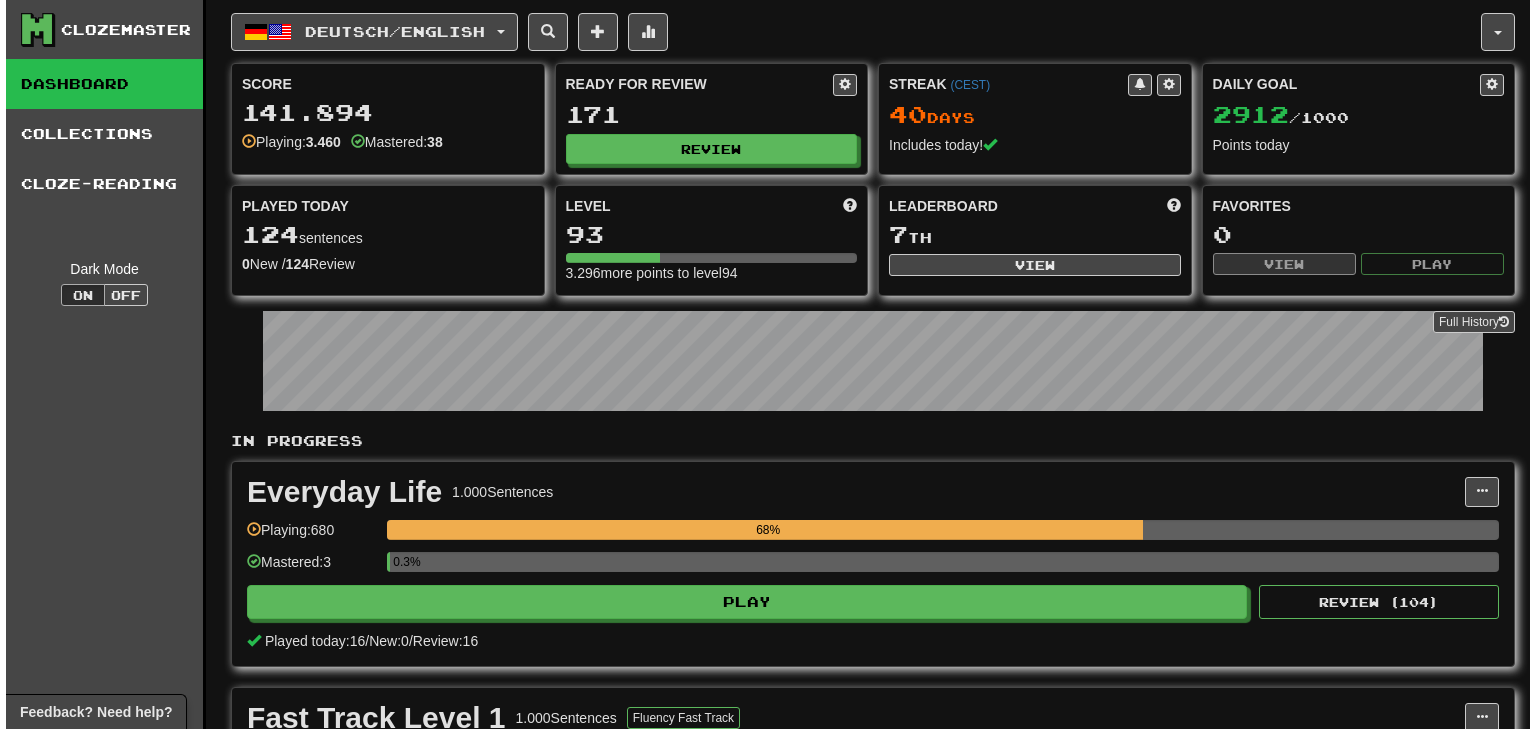scroll, scrollTop: 0, scrollLeft: 0, axis: both 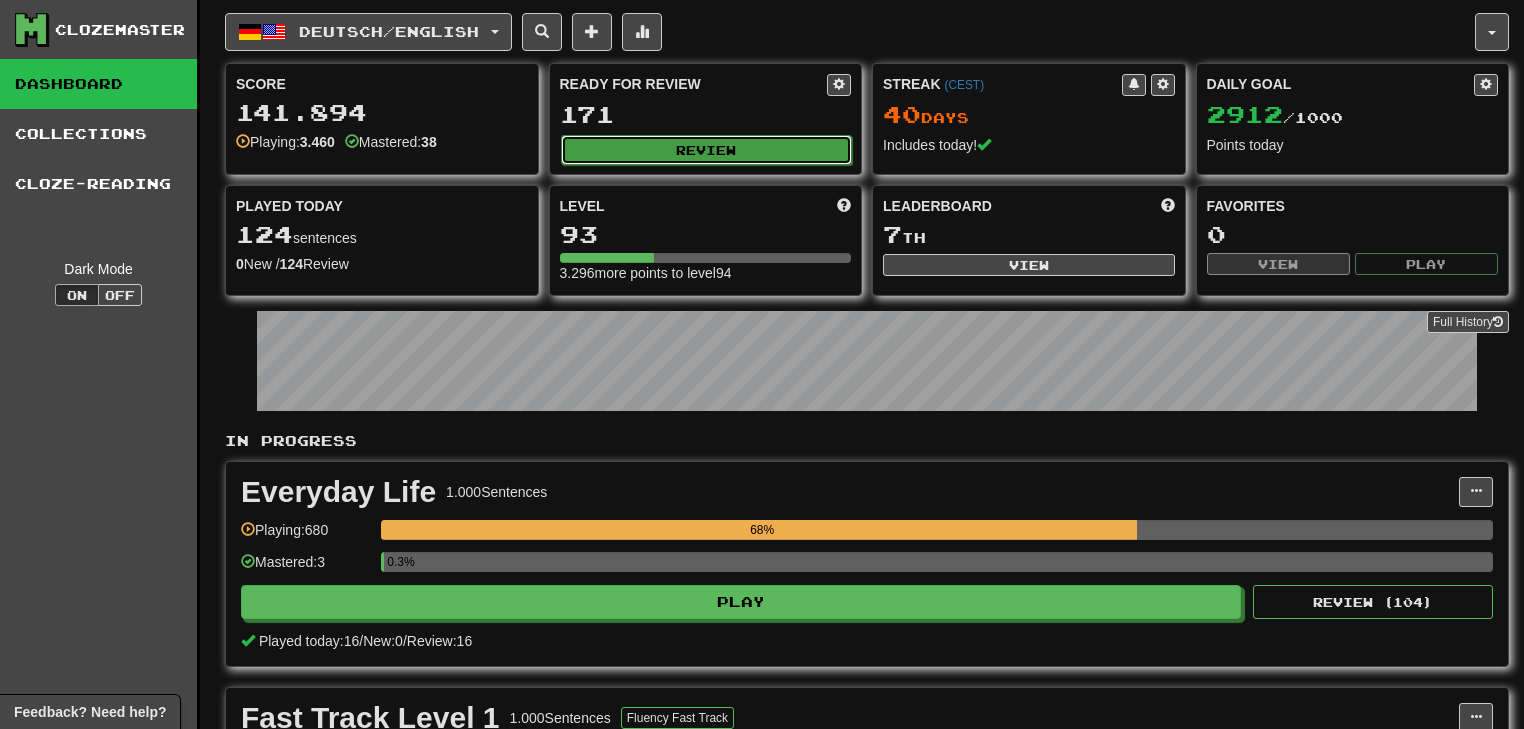 click on "Review" at bounding box center [707, 150] 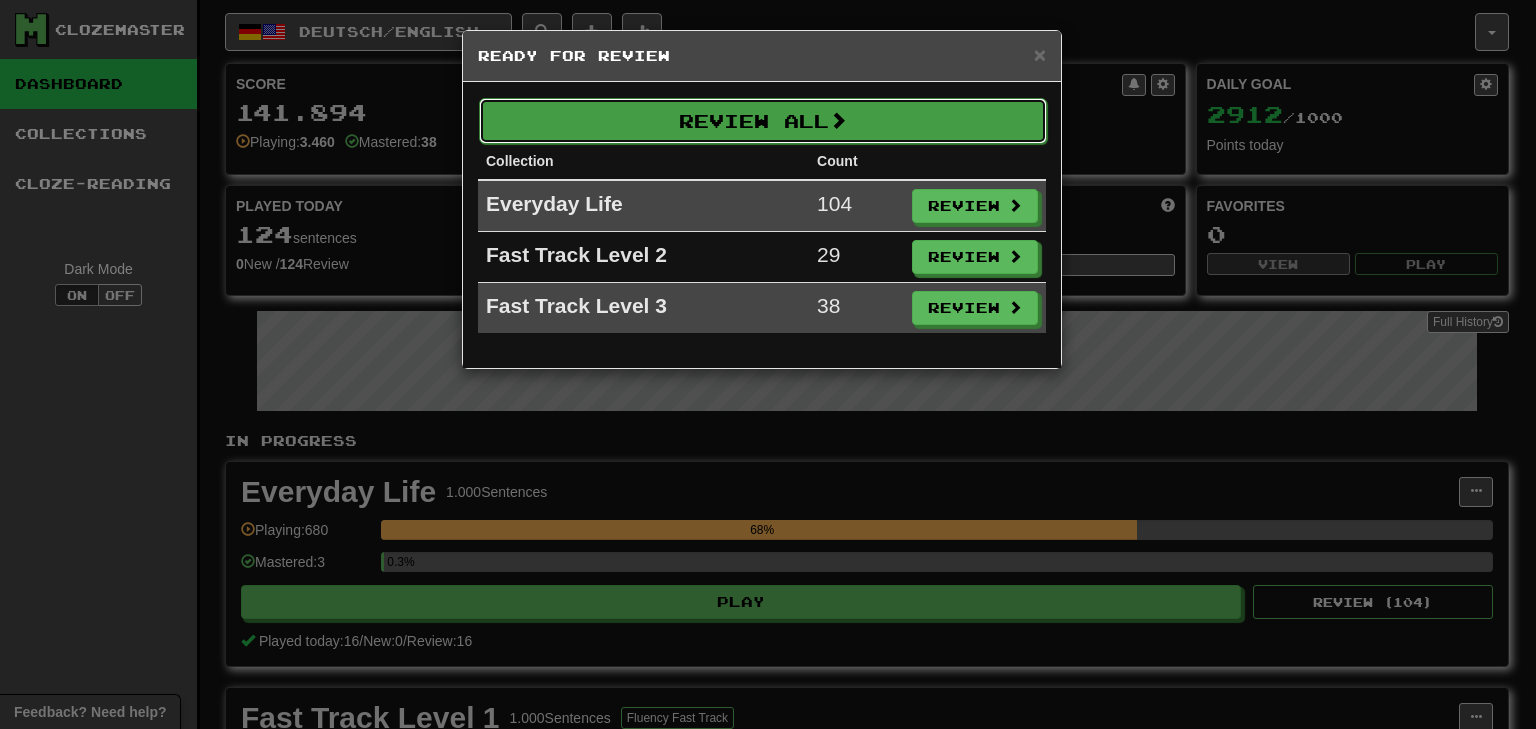 click on "Review All" at bounding box center [763, 121] 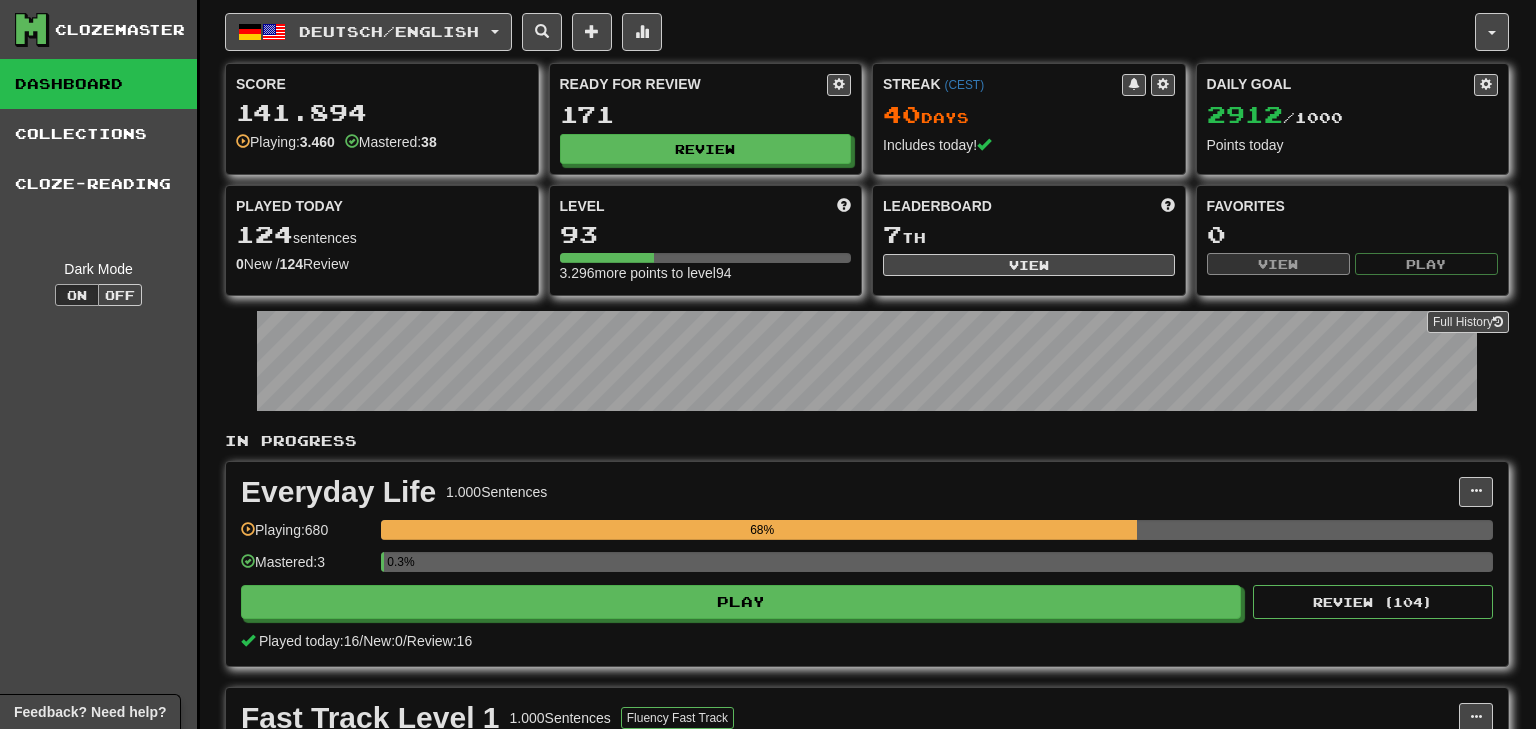 select on "**" 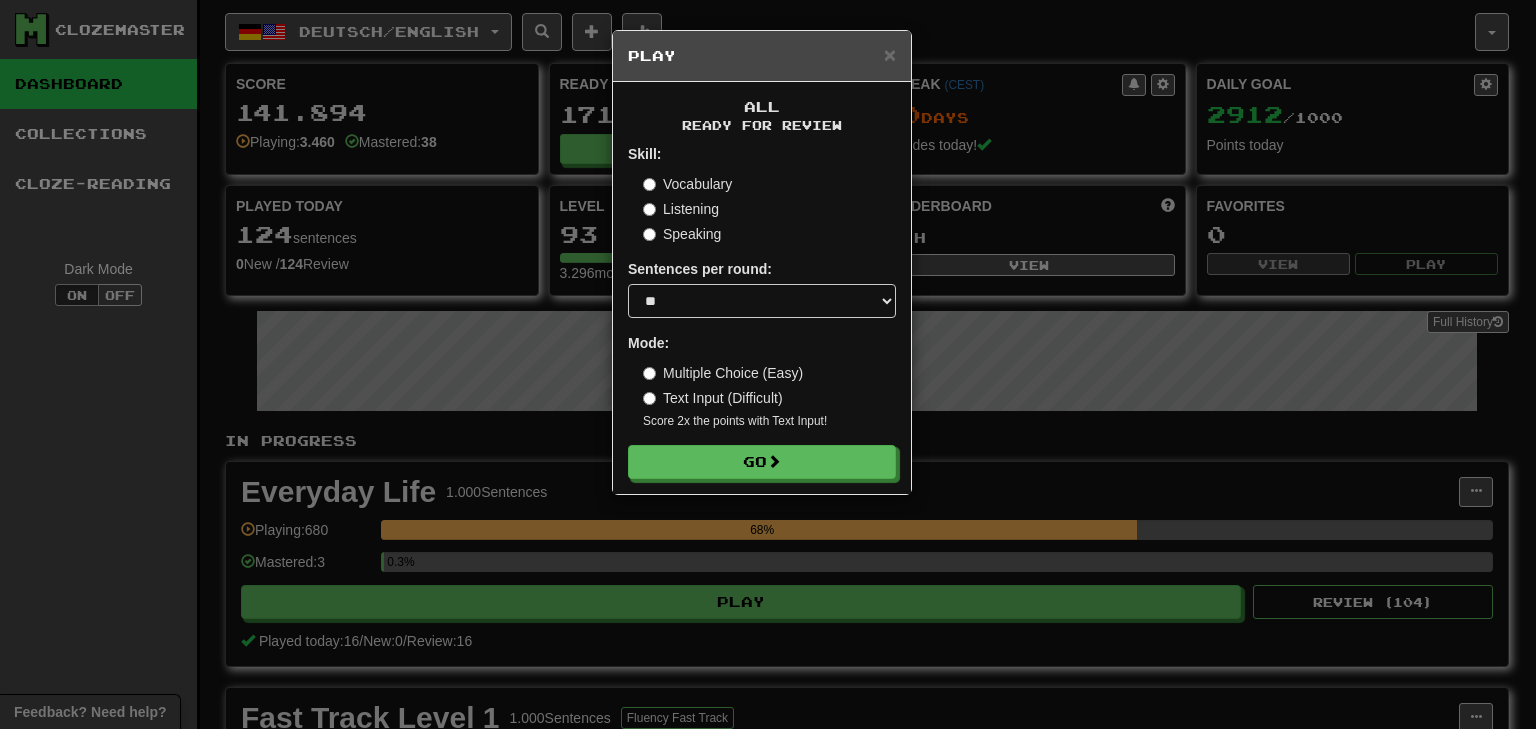 click on "Listening" at bounding box center (681, 209) 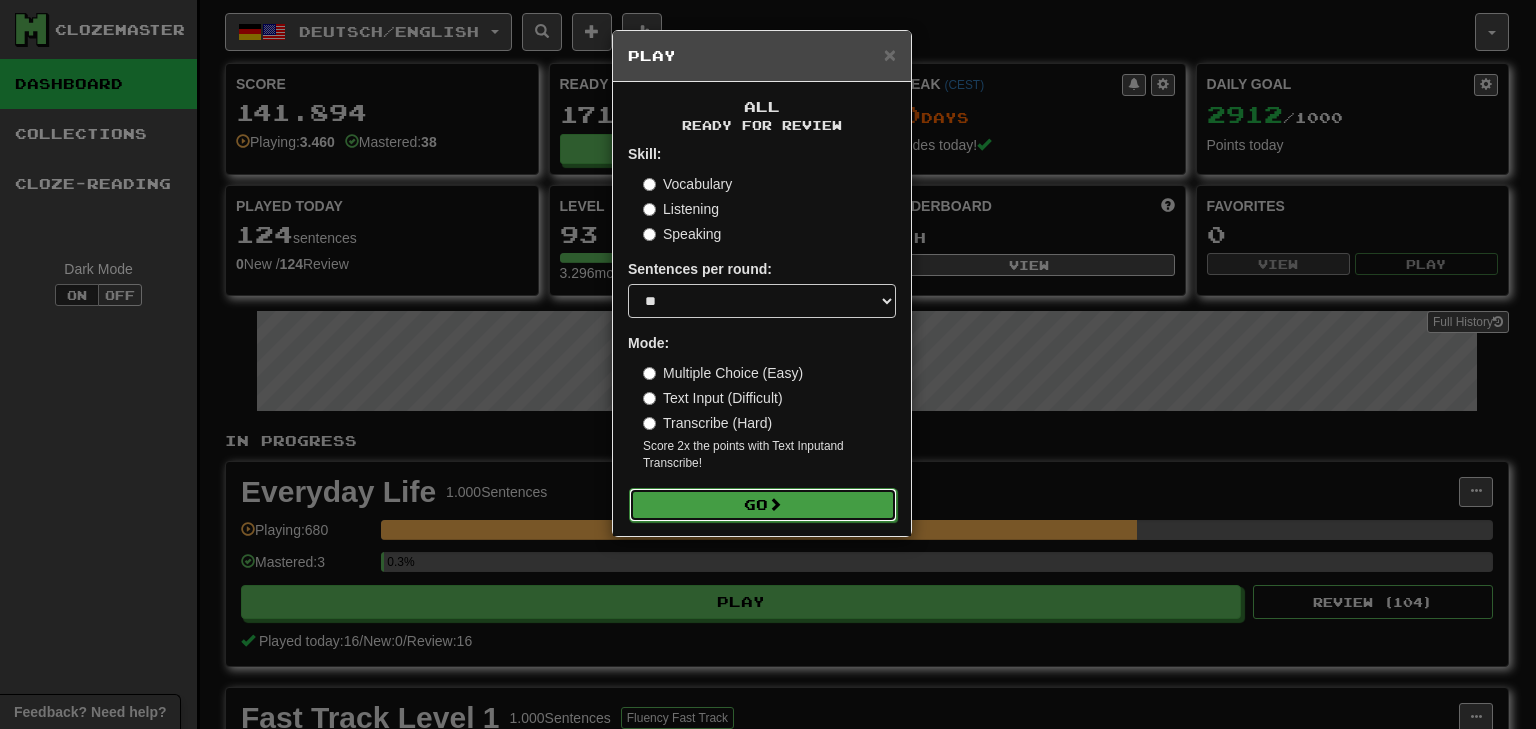 click on "Go" at bounding box center (763, 505) 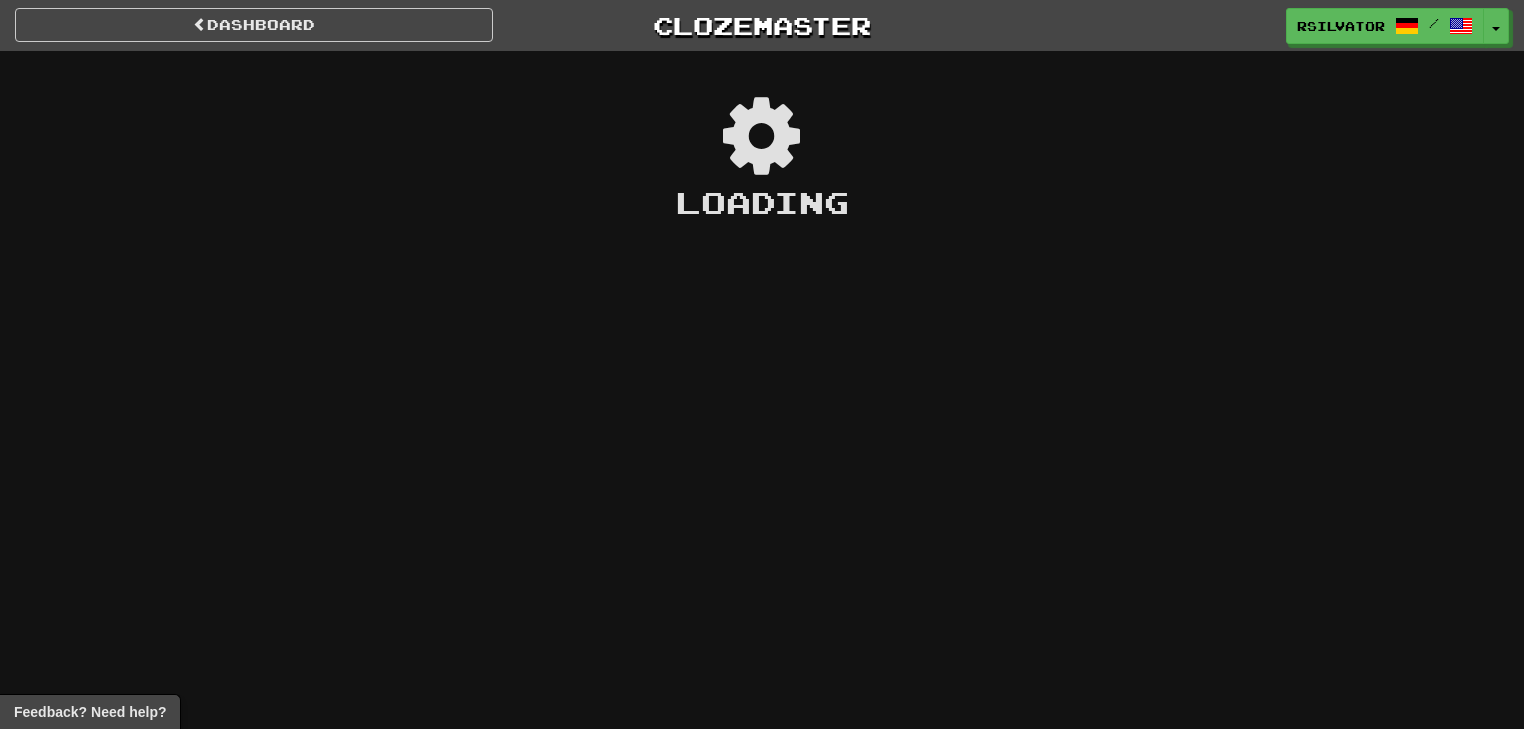 scroll, scrollTop: 0, scrollLeft: 0, axis: both 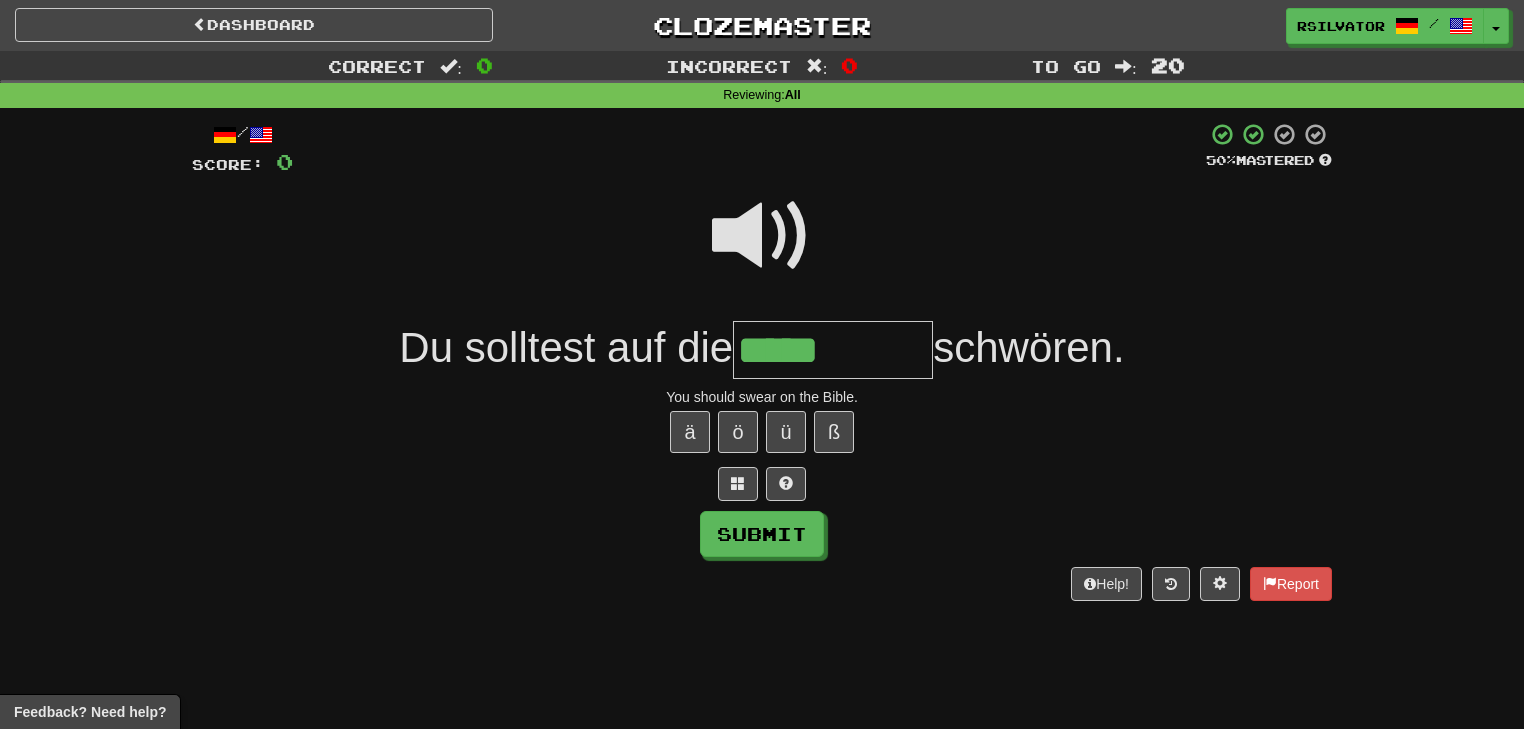 type on "*****" 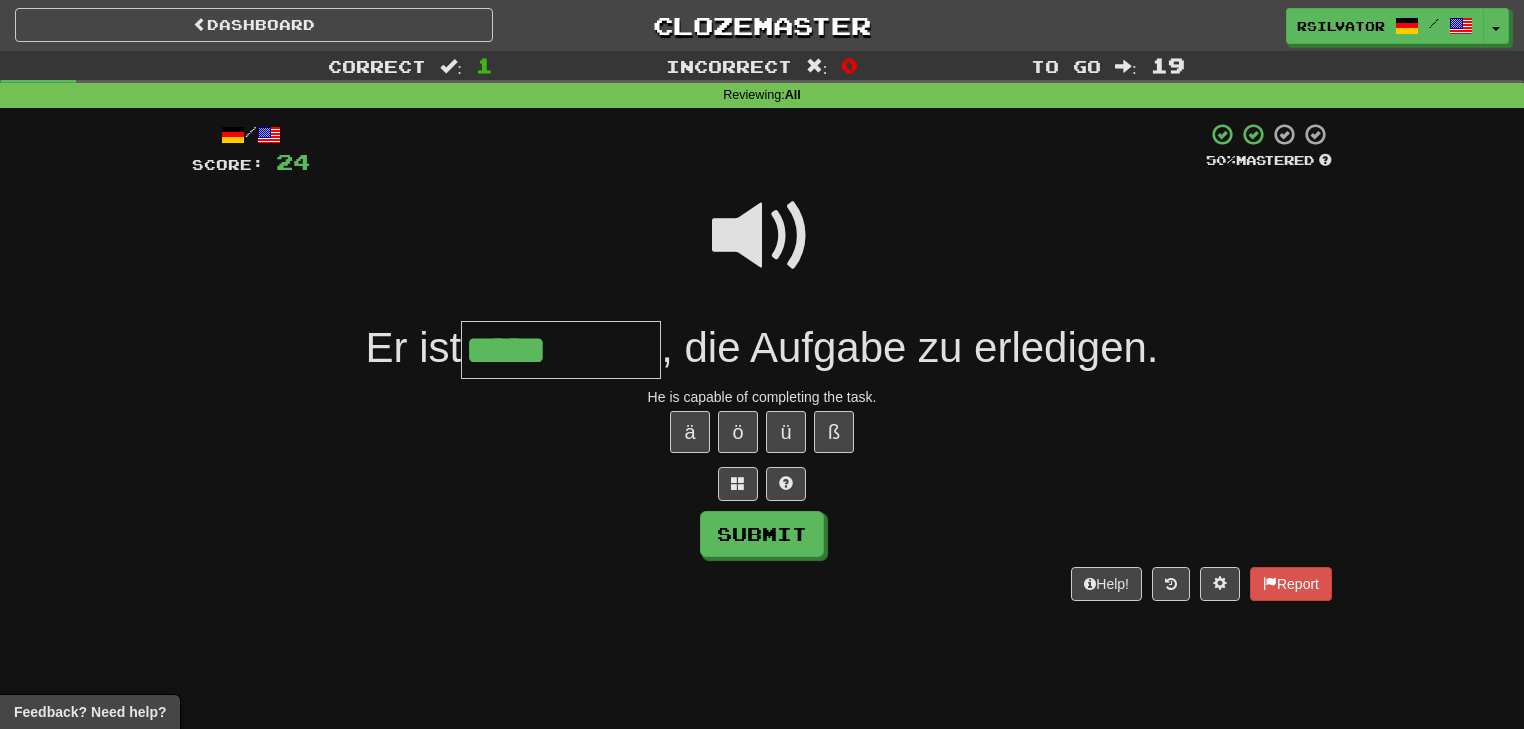 type on "*****" 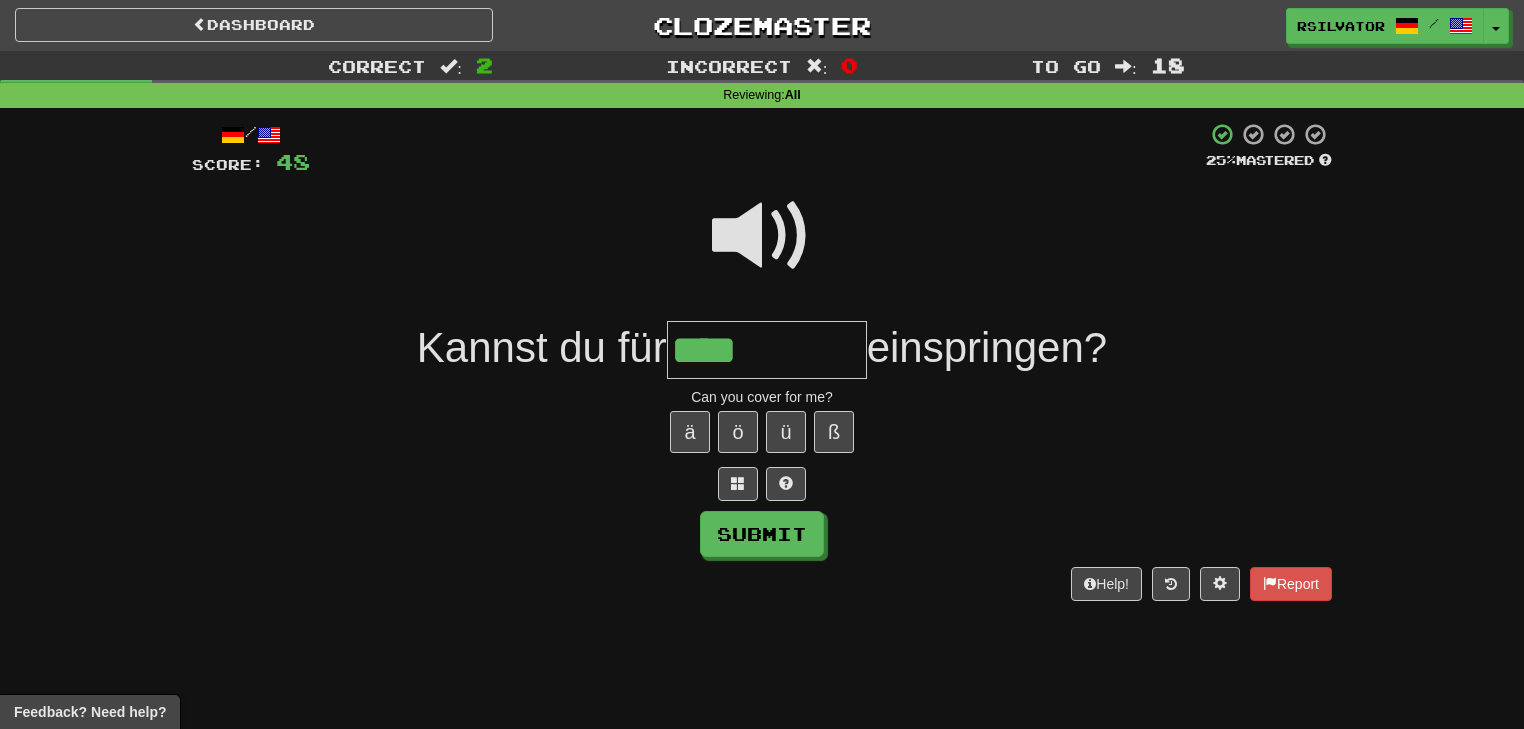 type on "****" 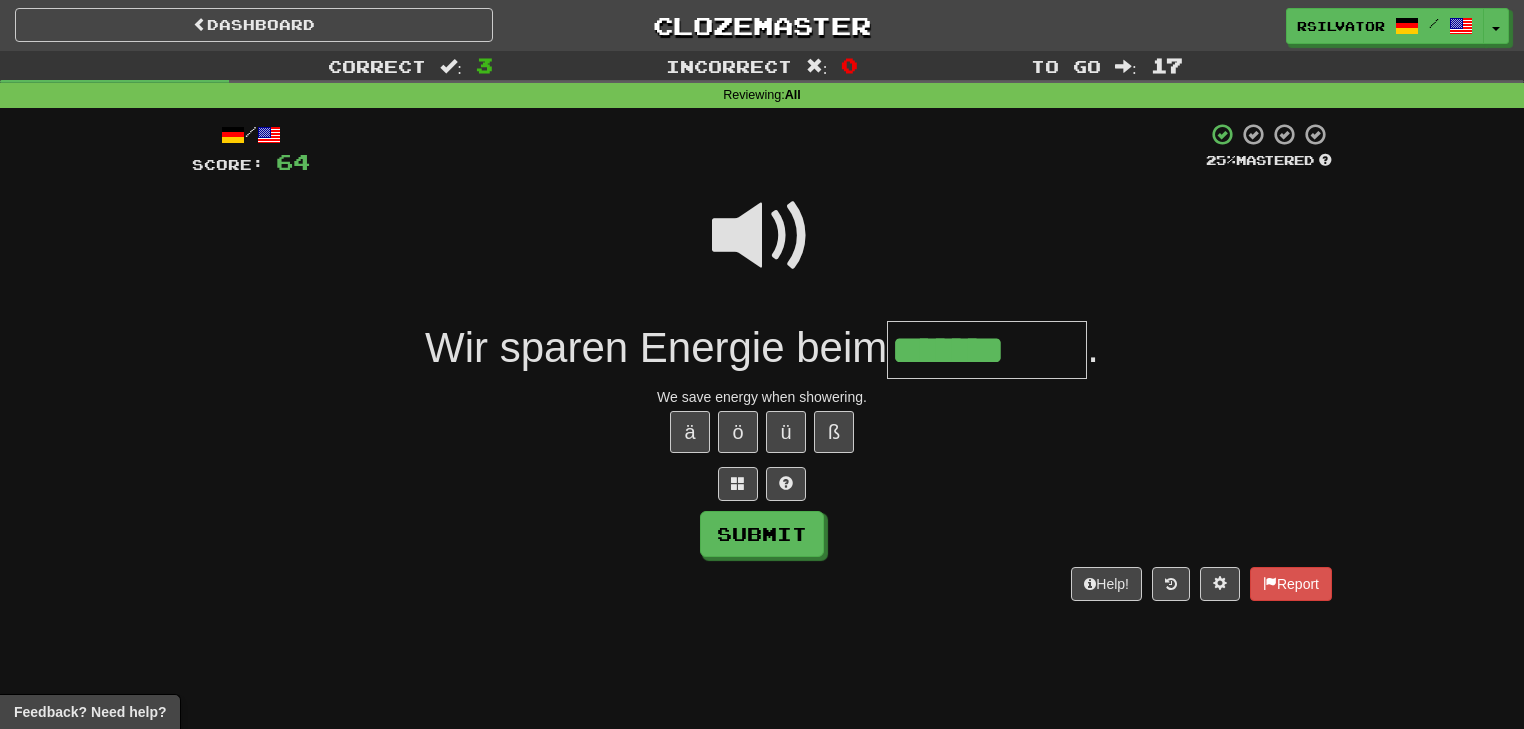 type on "*******" 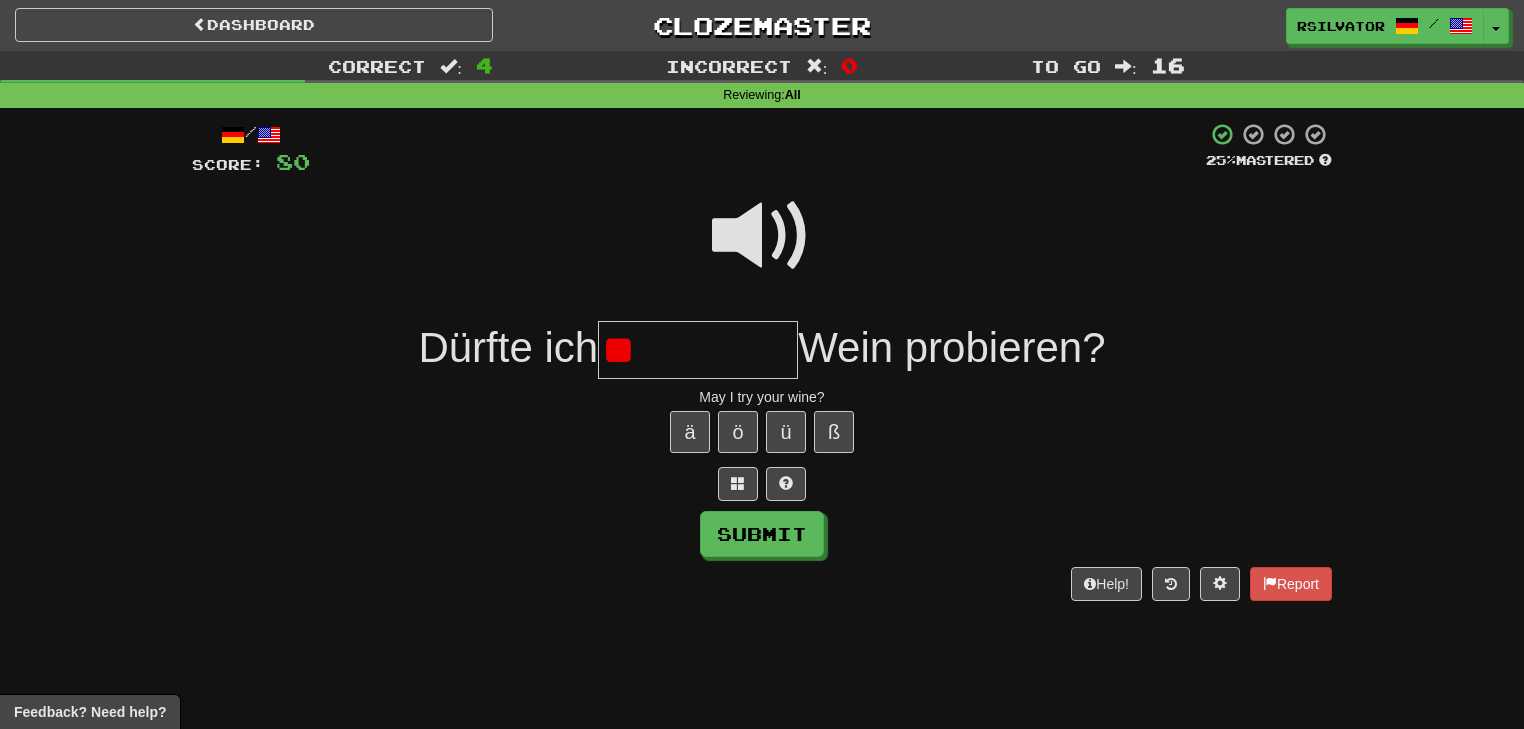type on "*" 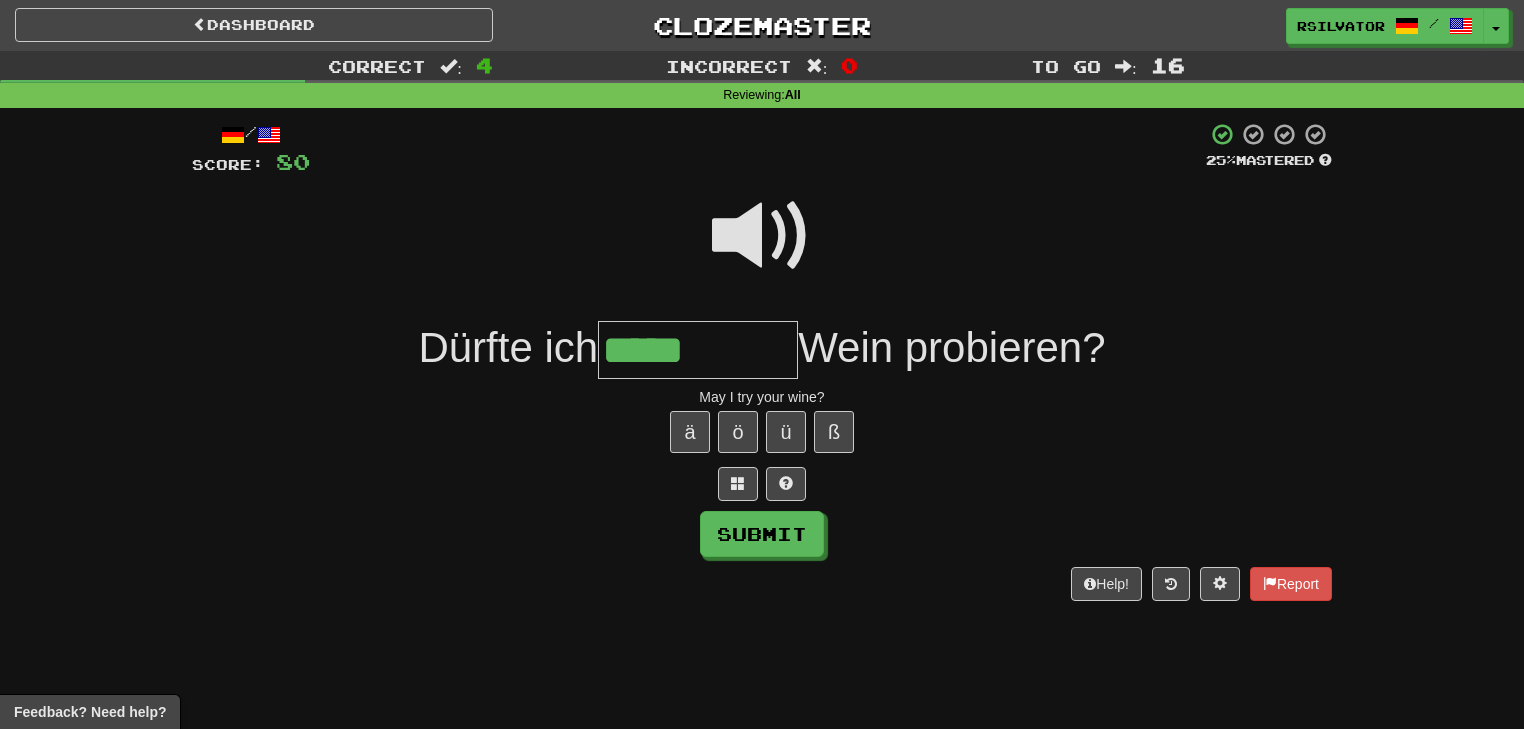 type on "*****" 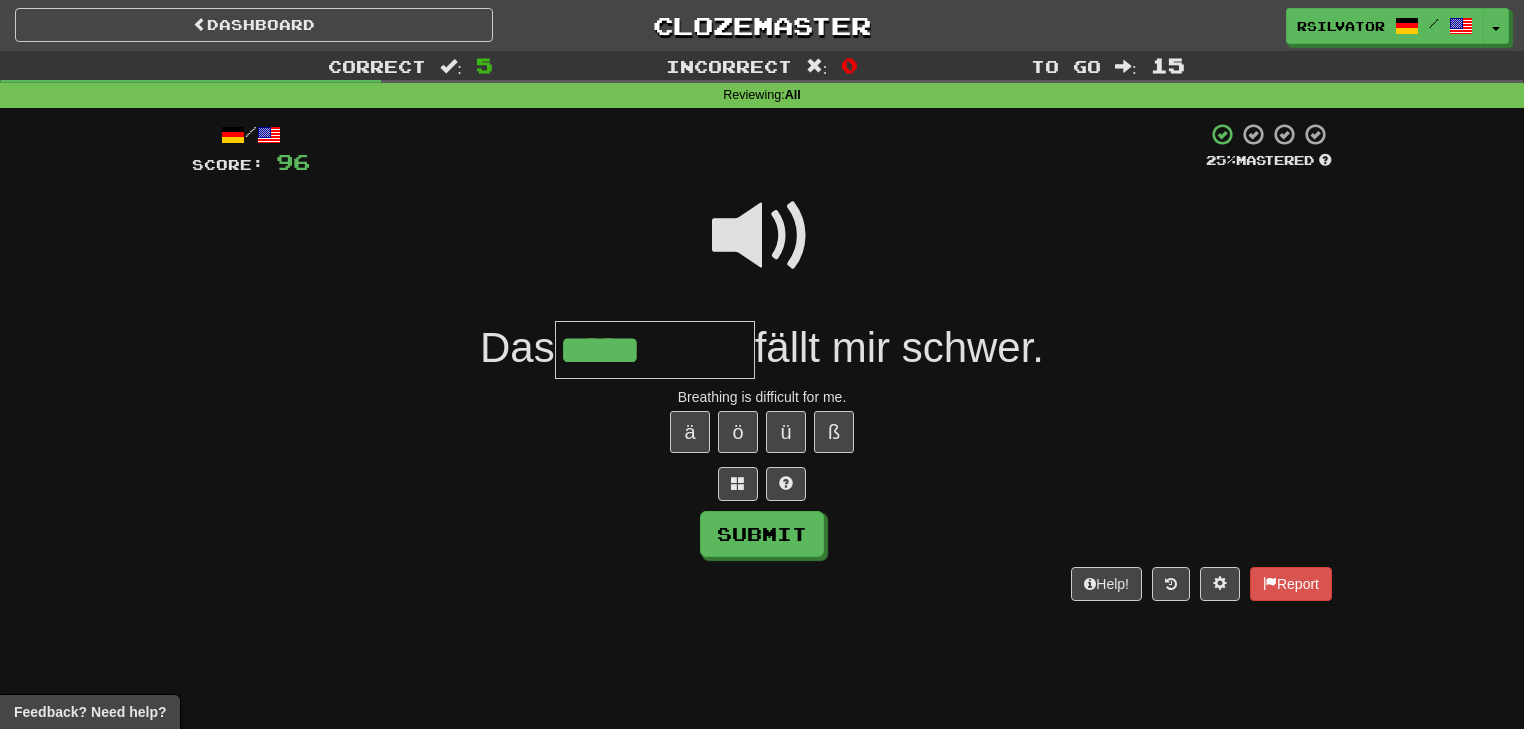 type on "*****" 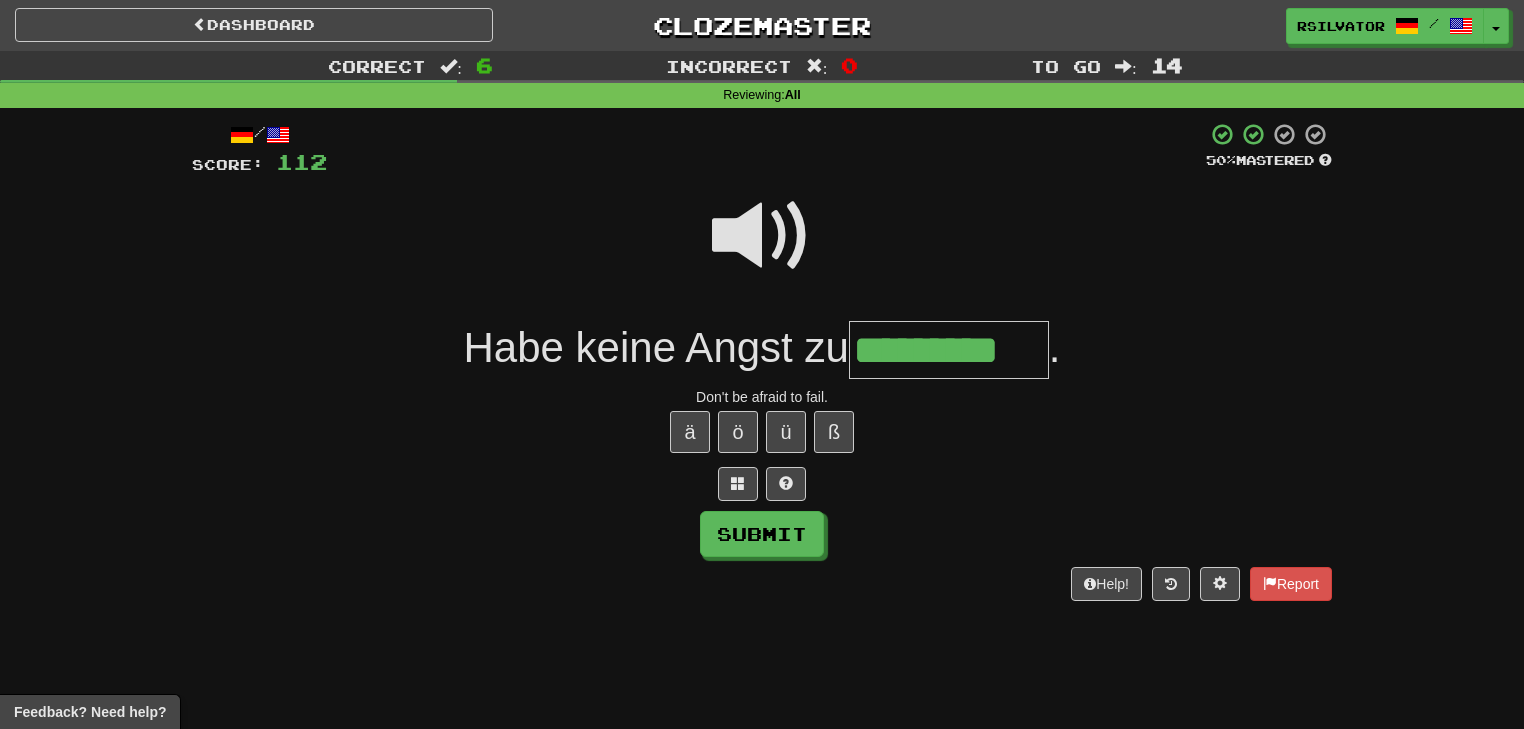 type on "*********" 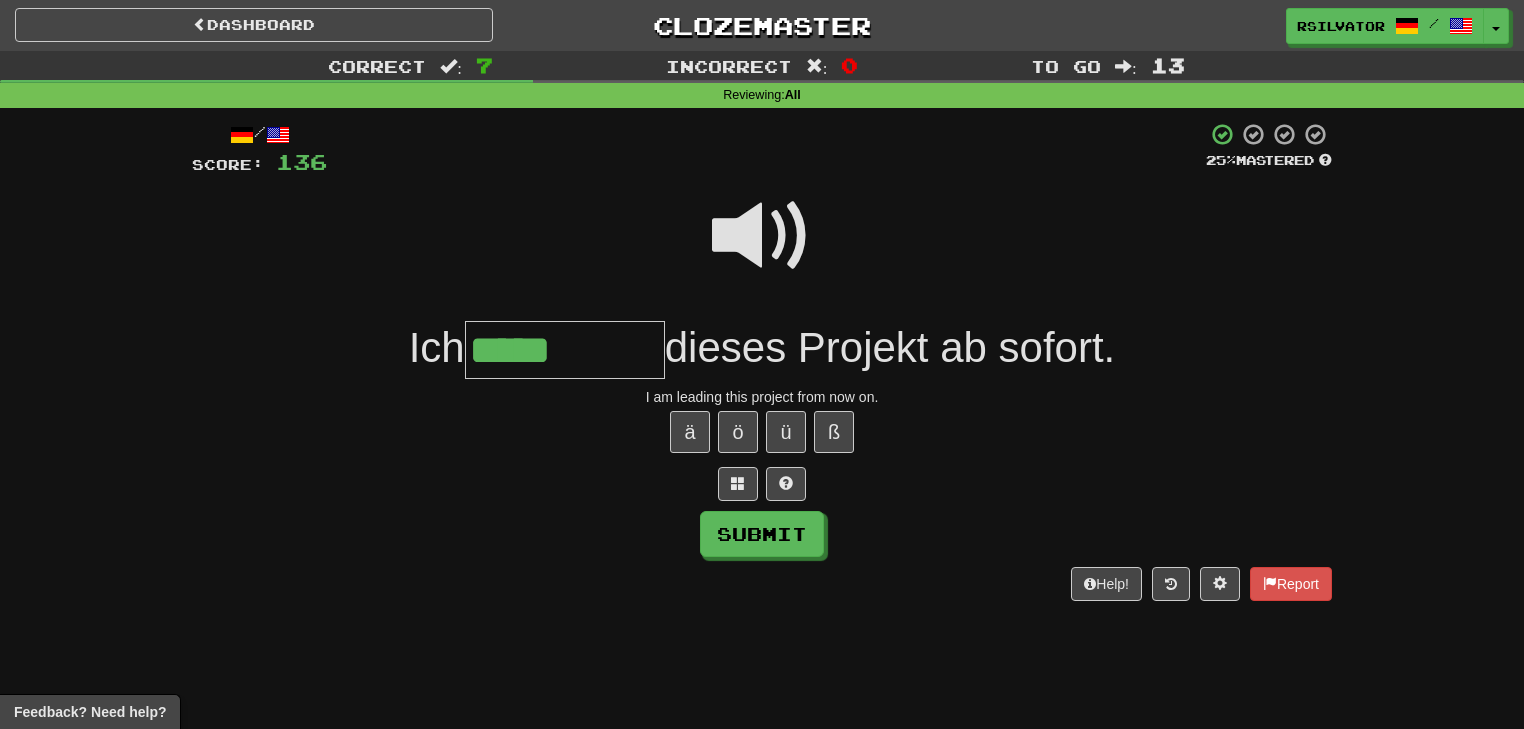 type on "*****" 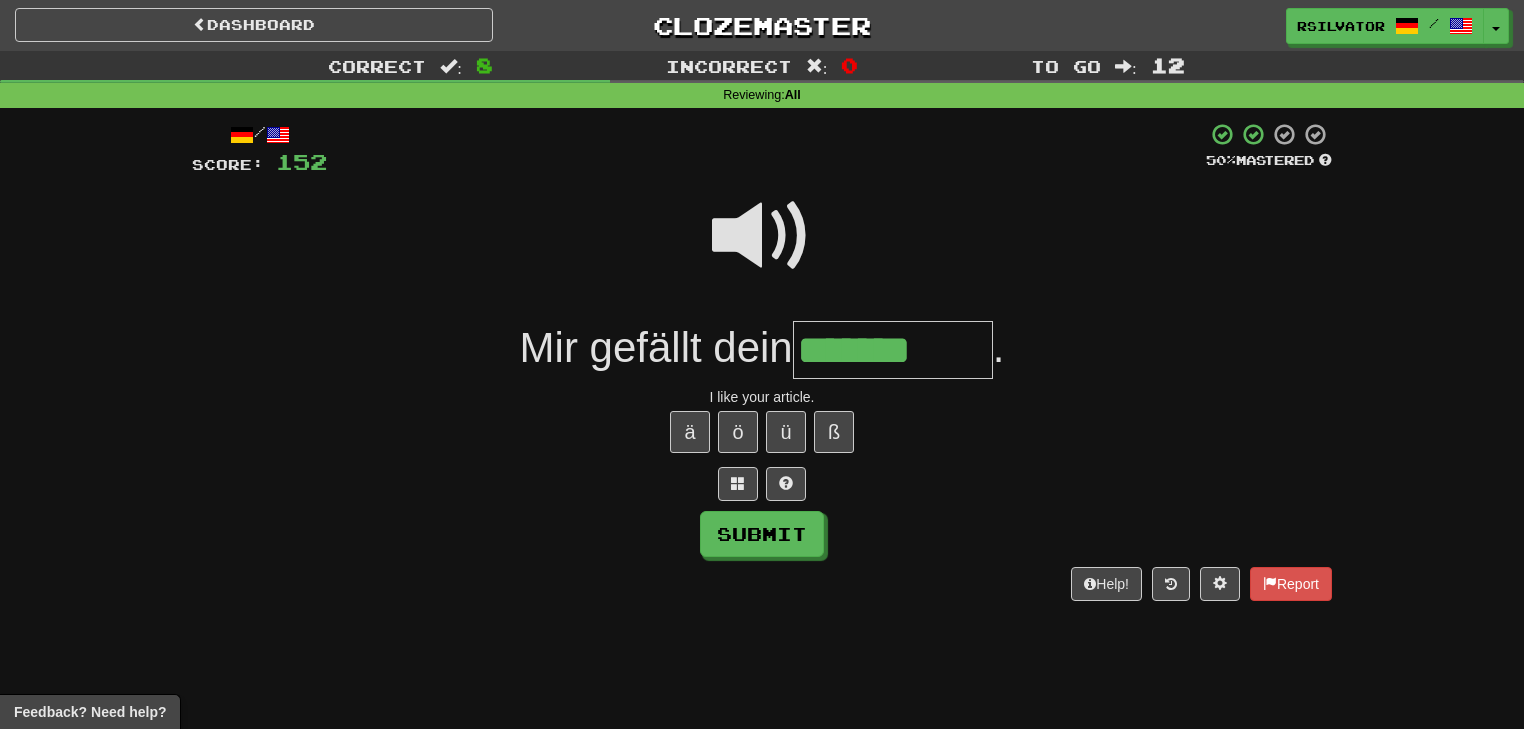 type on "*******" 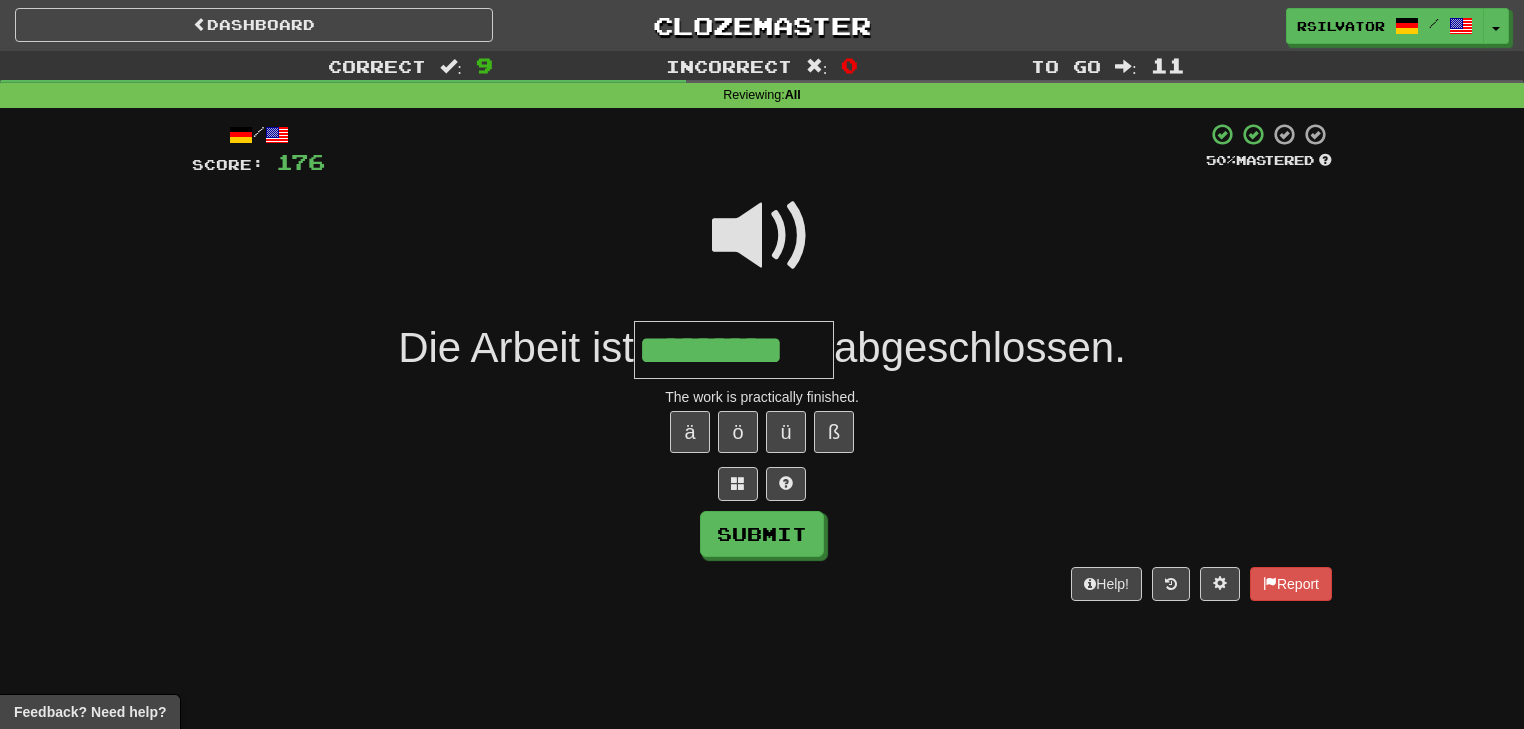 type on "*********" 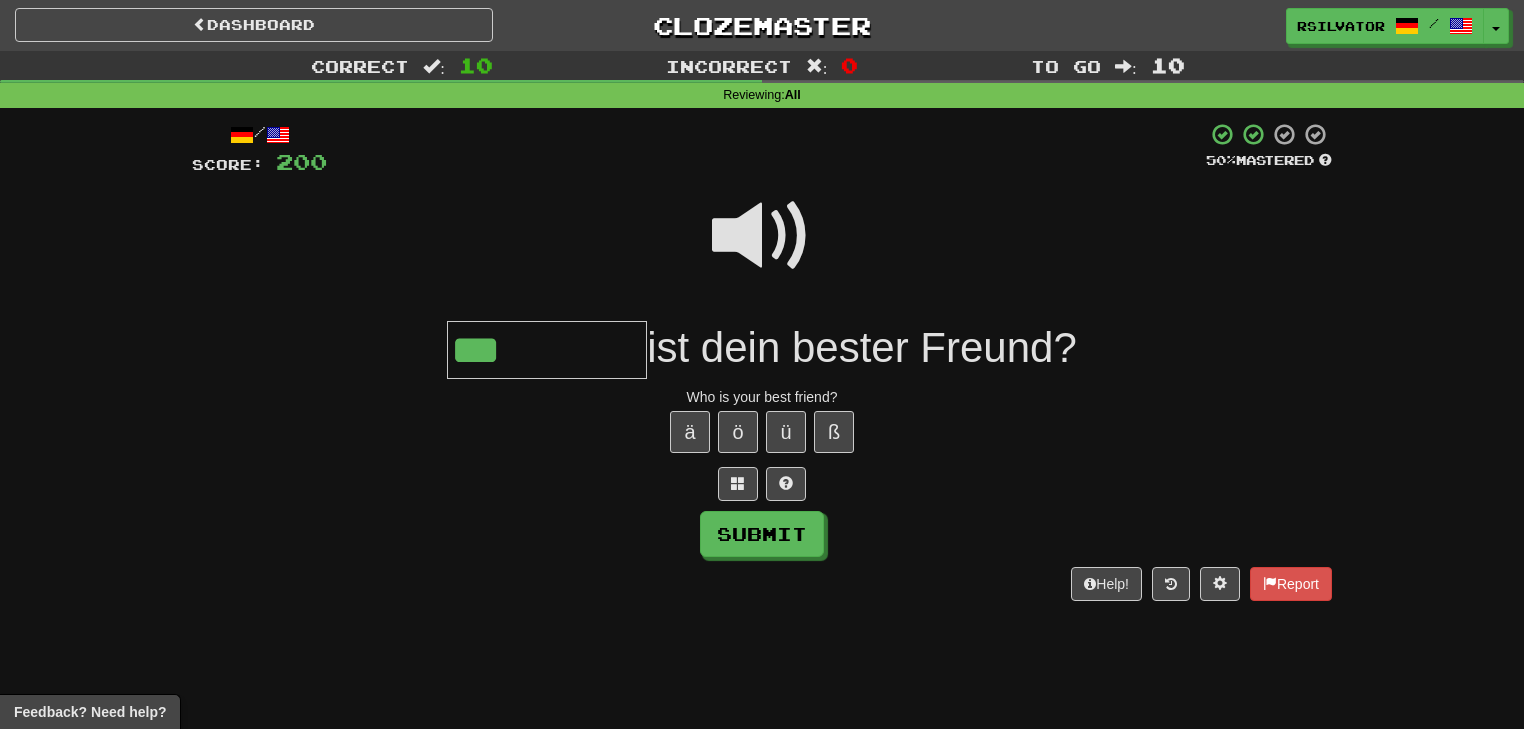 type on "***" 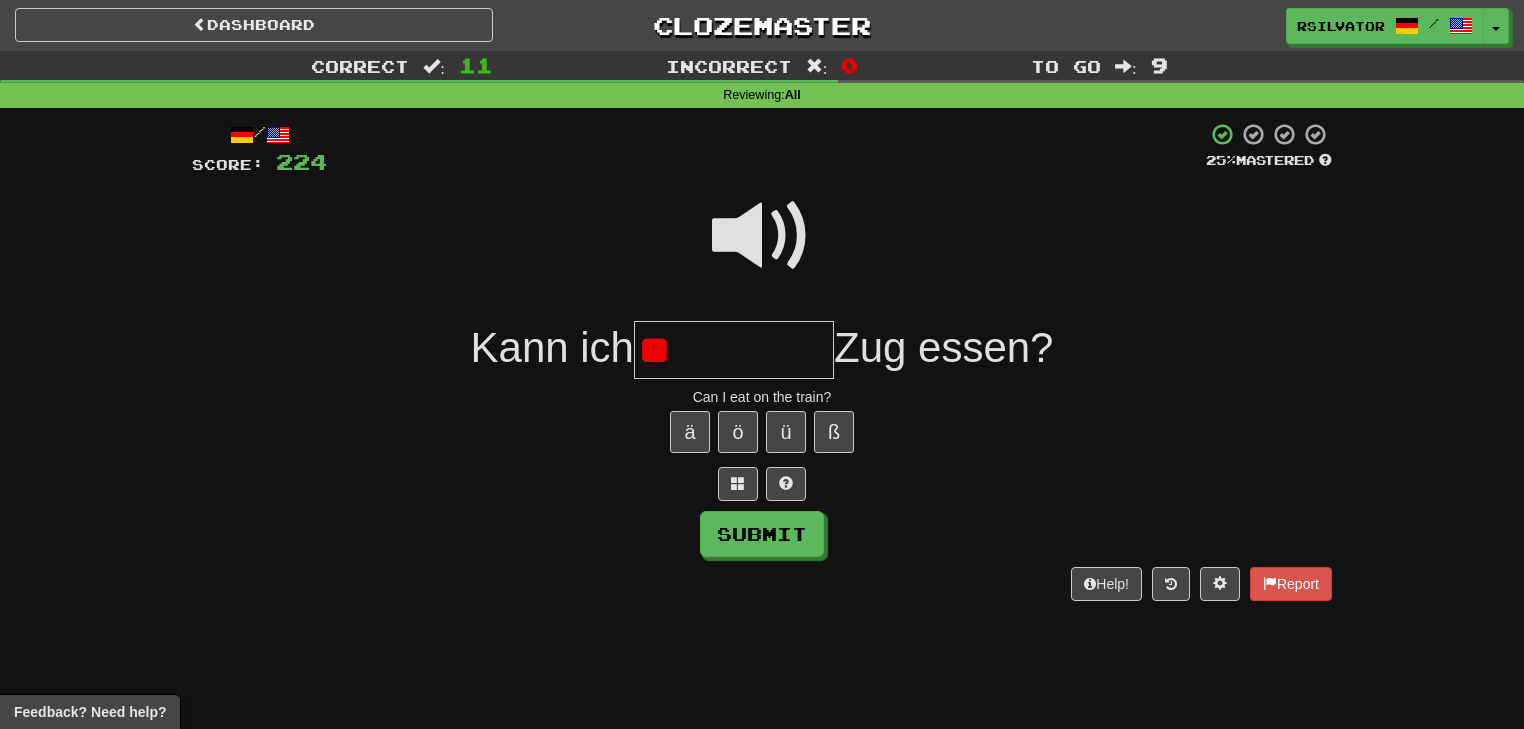 type on "*" 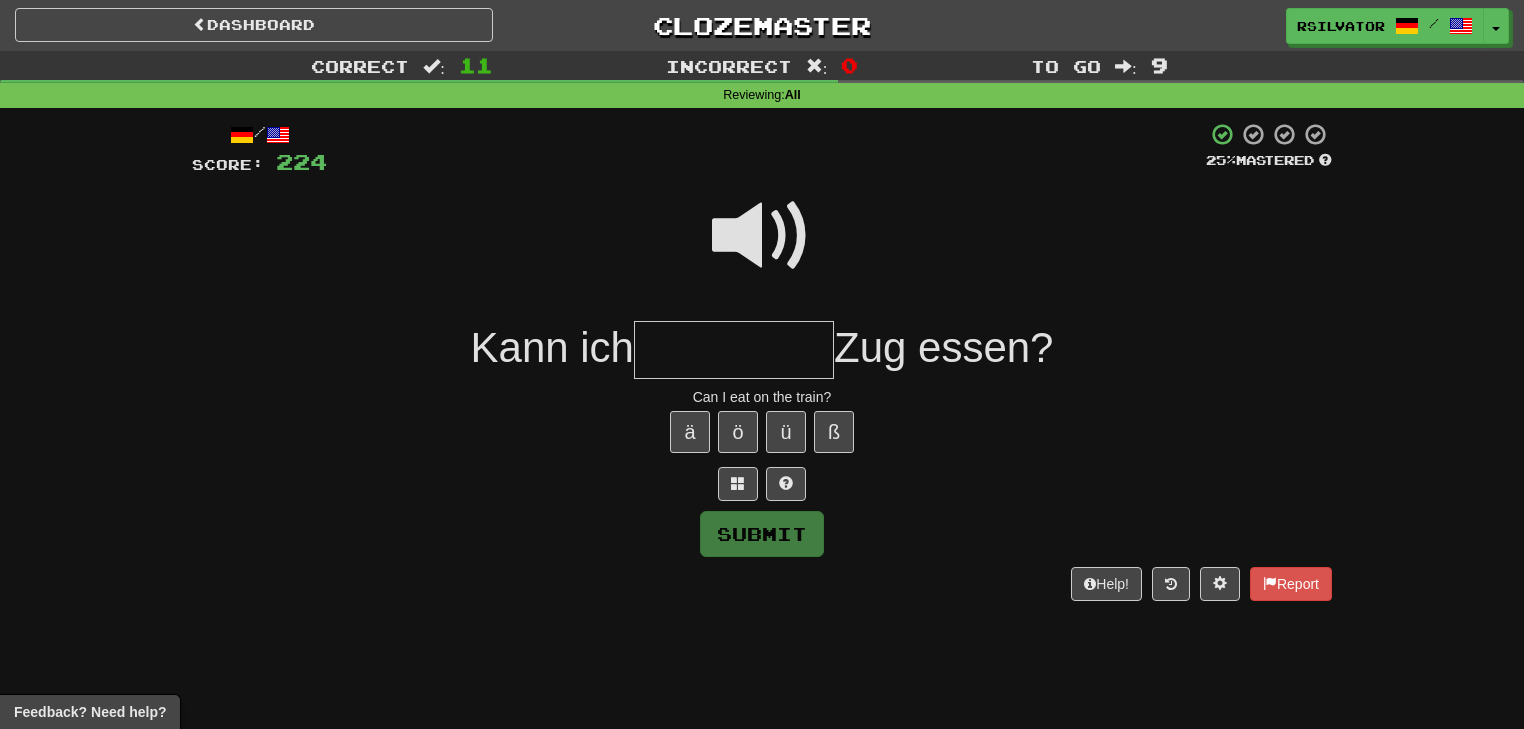 type on "*" 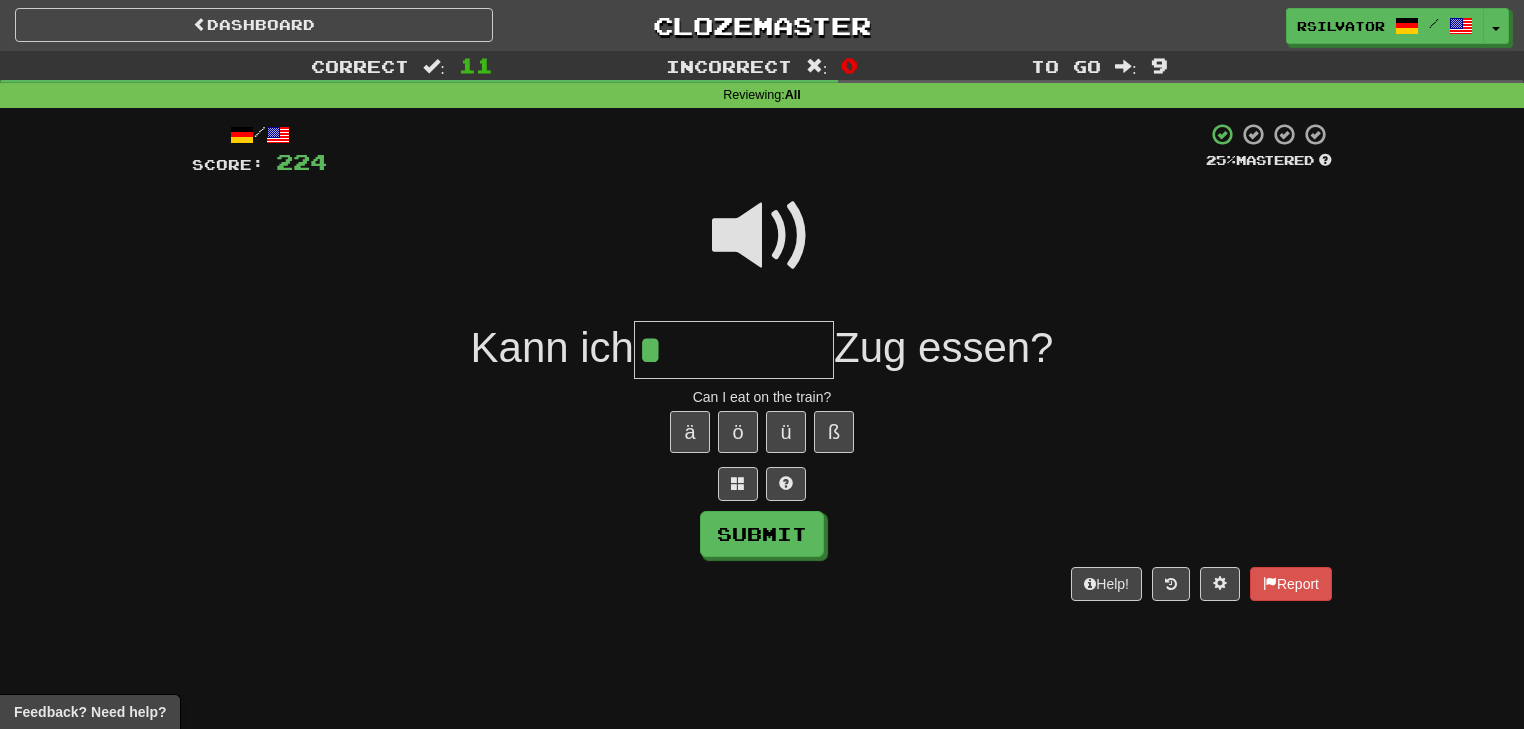 click at bounding box center (762, 236) 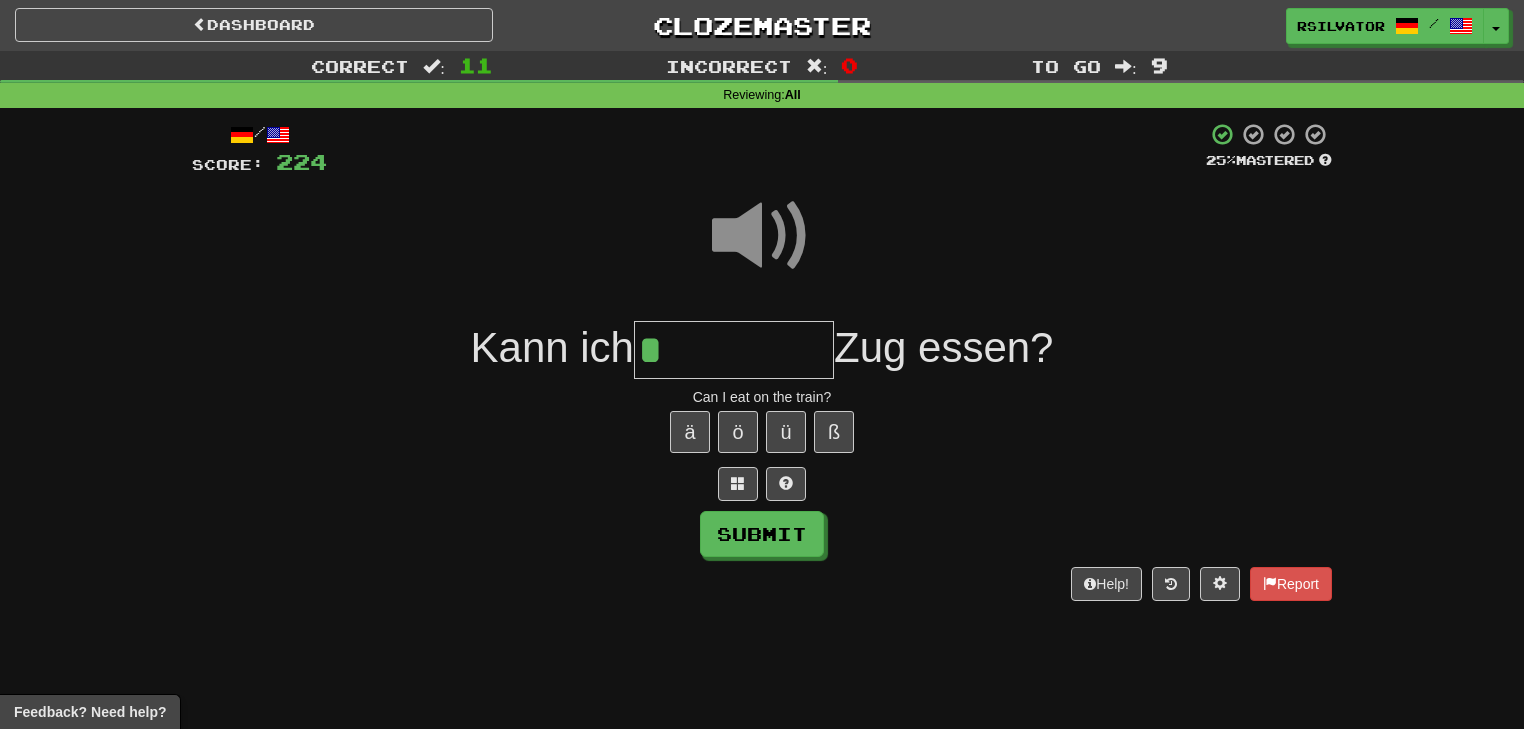 click on "*" at bounding box center (734, 350) 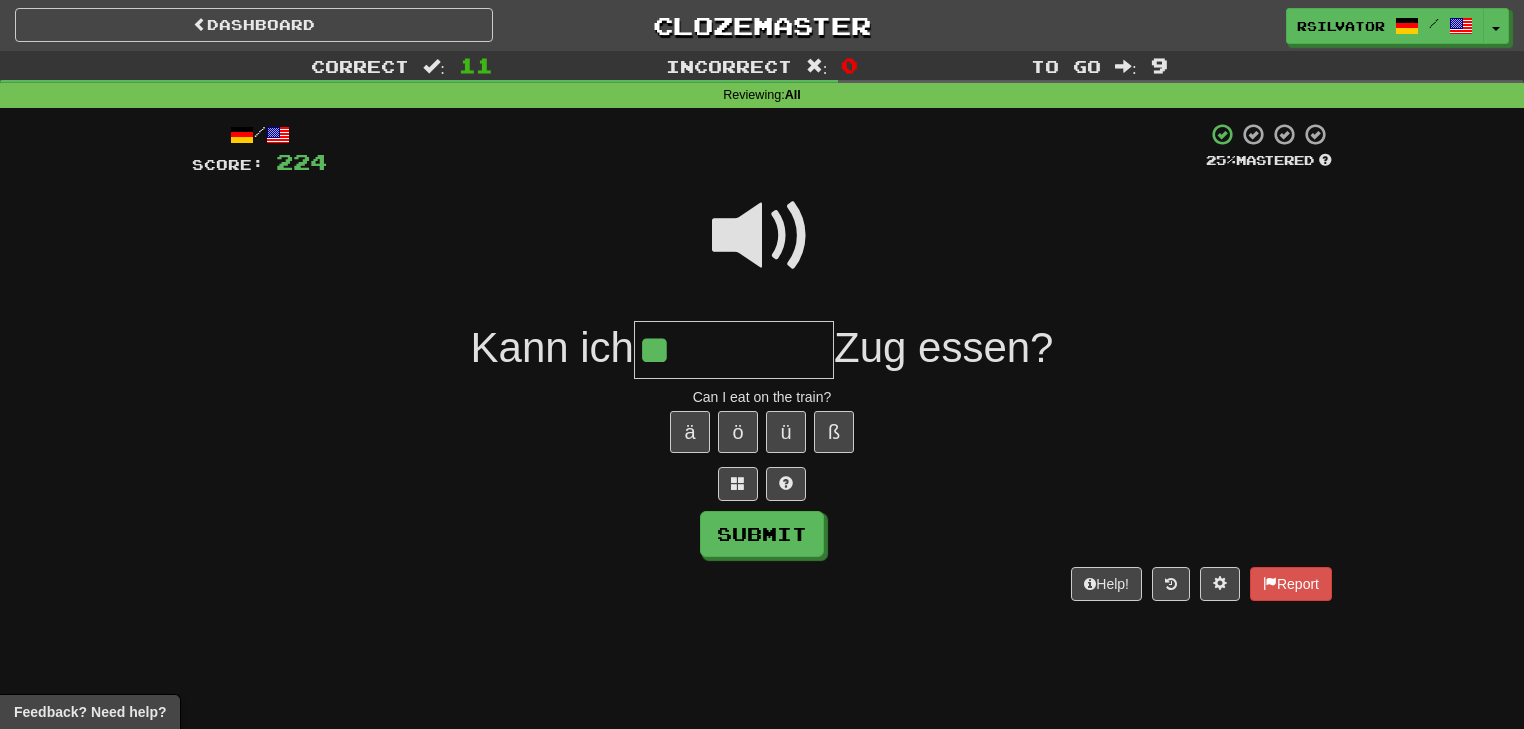 type on "**" 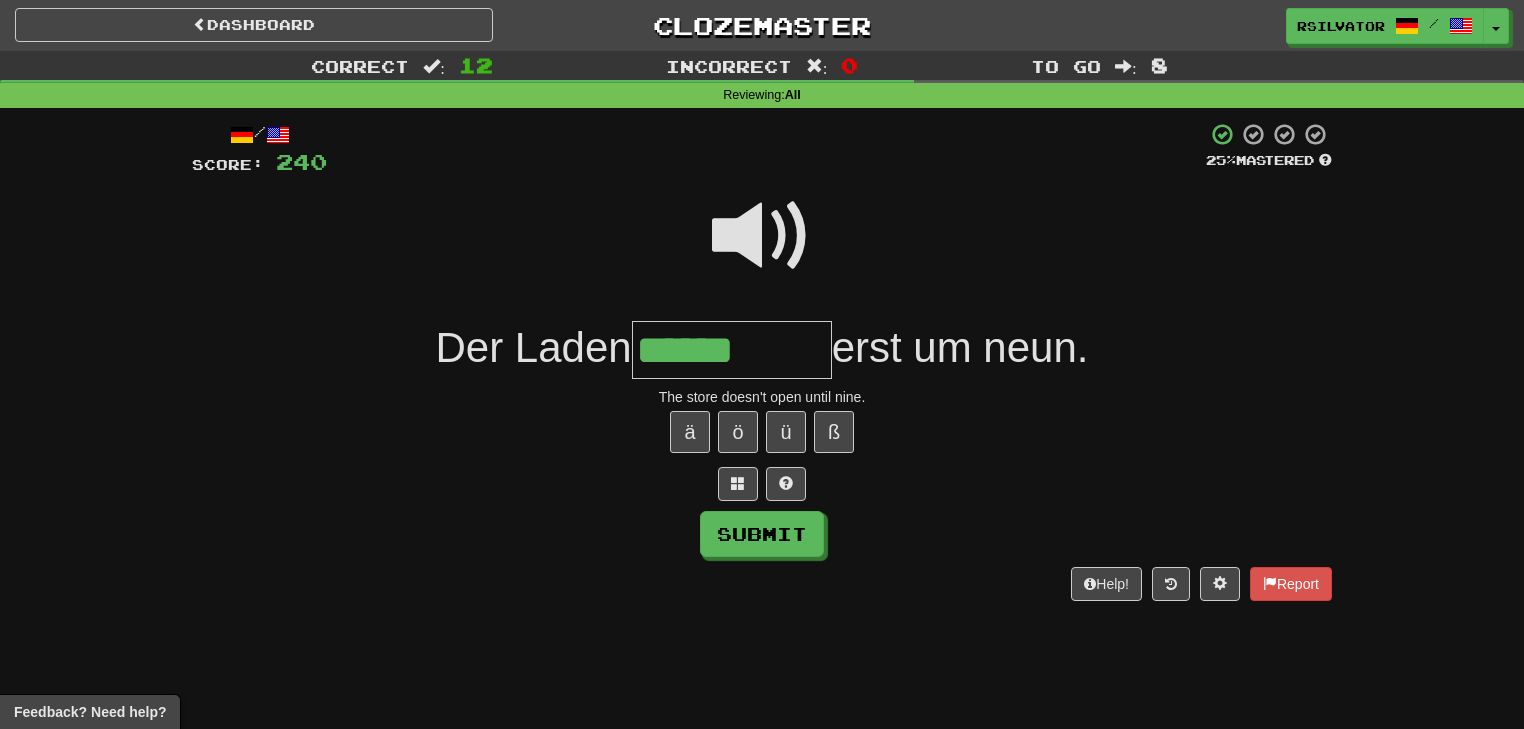 type on "******" 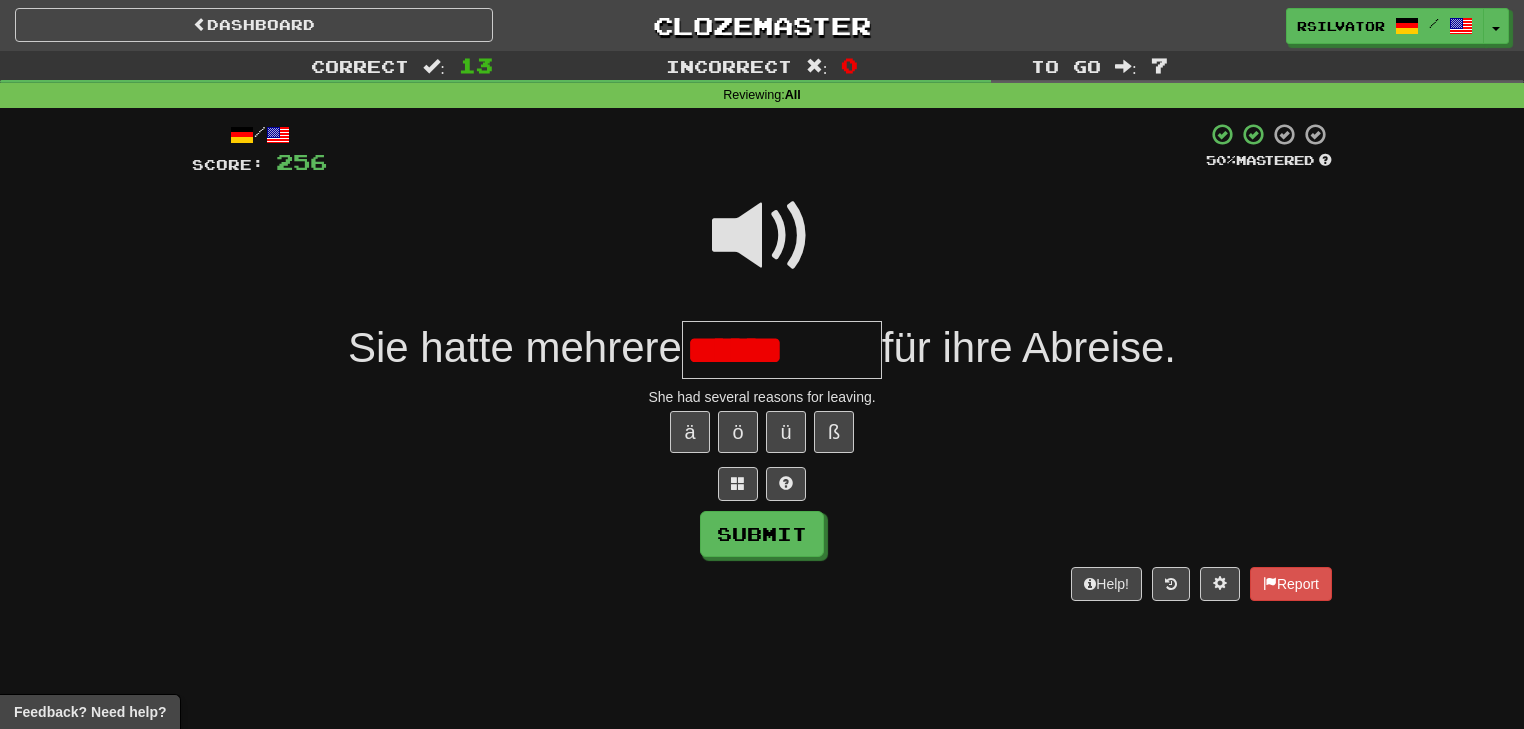 type on "******" 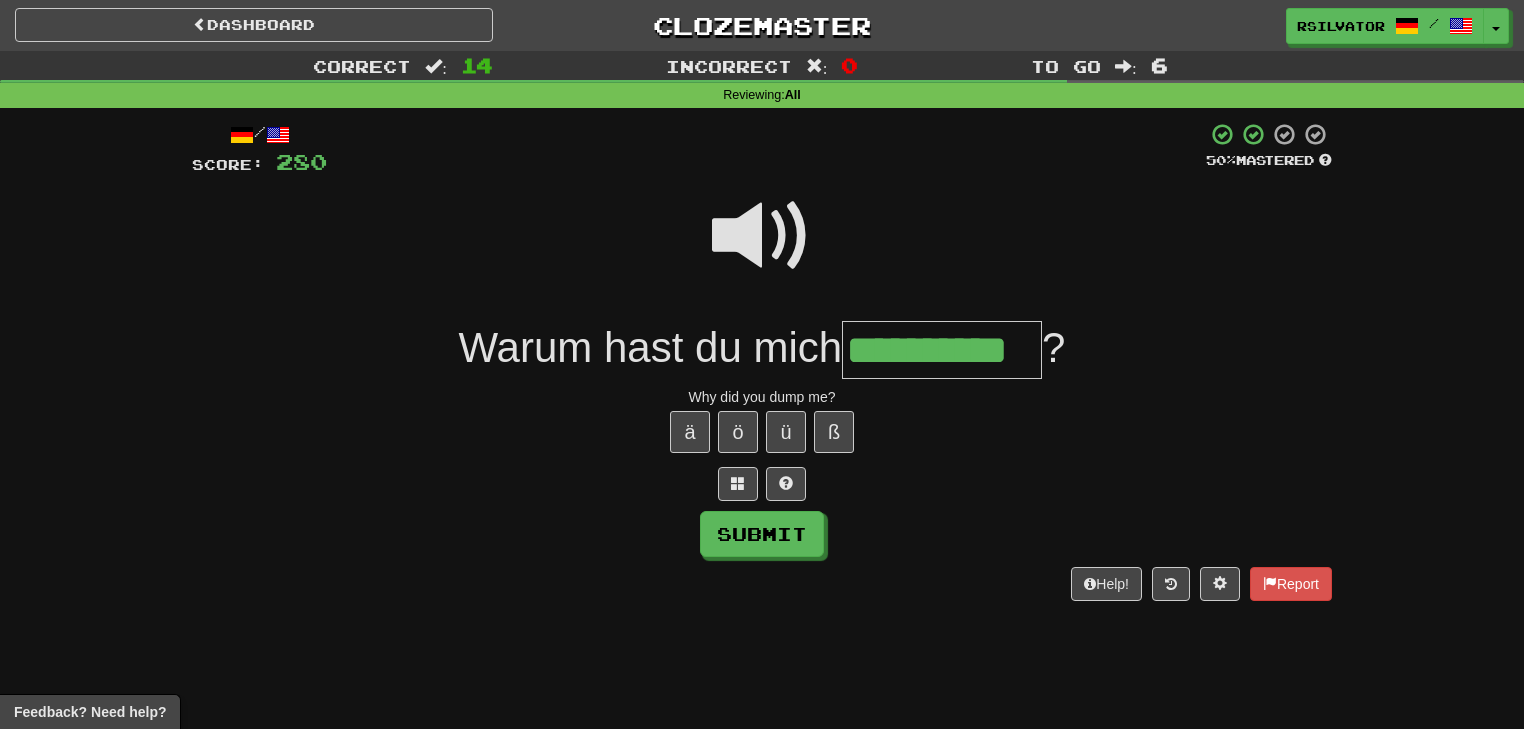type on "**********" 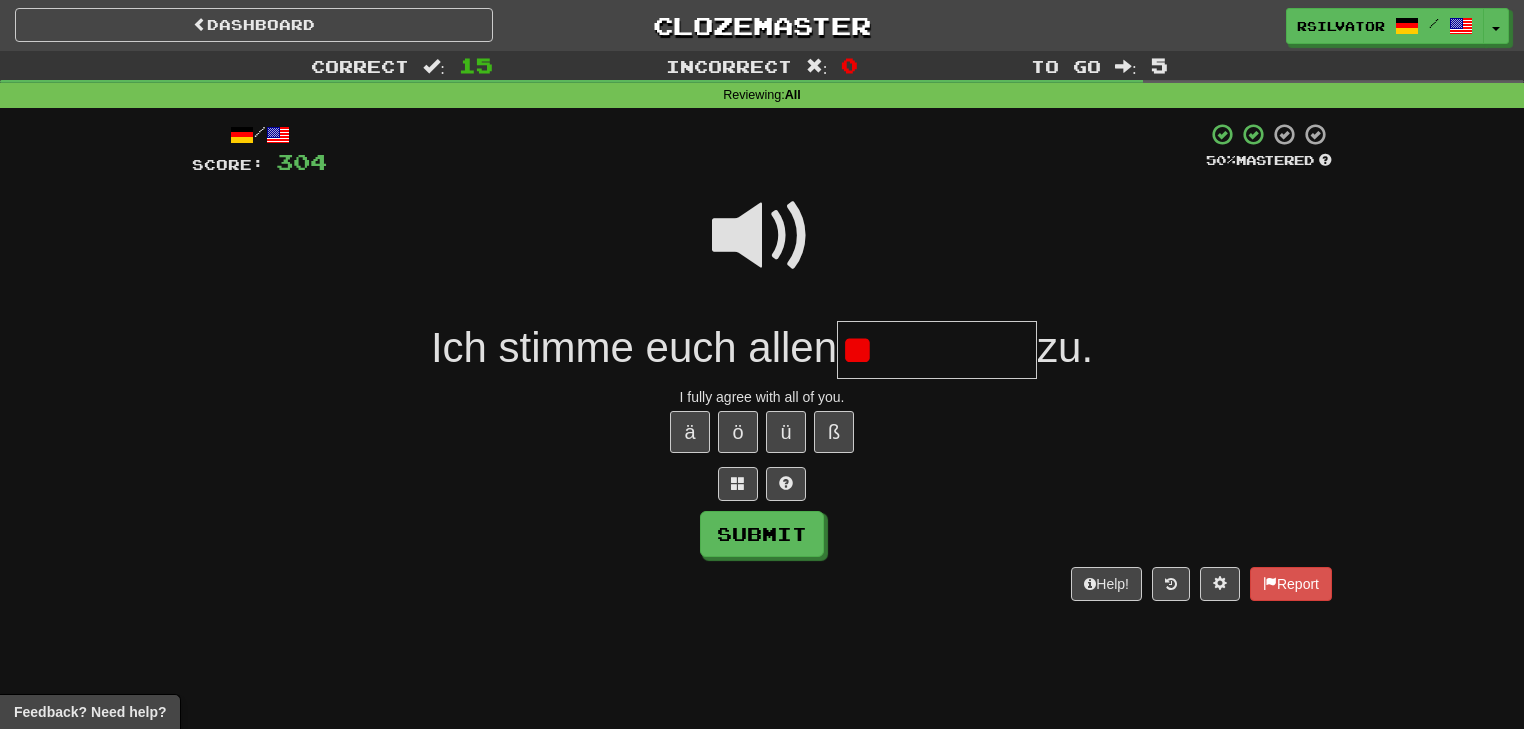 type on "*" 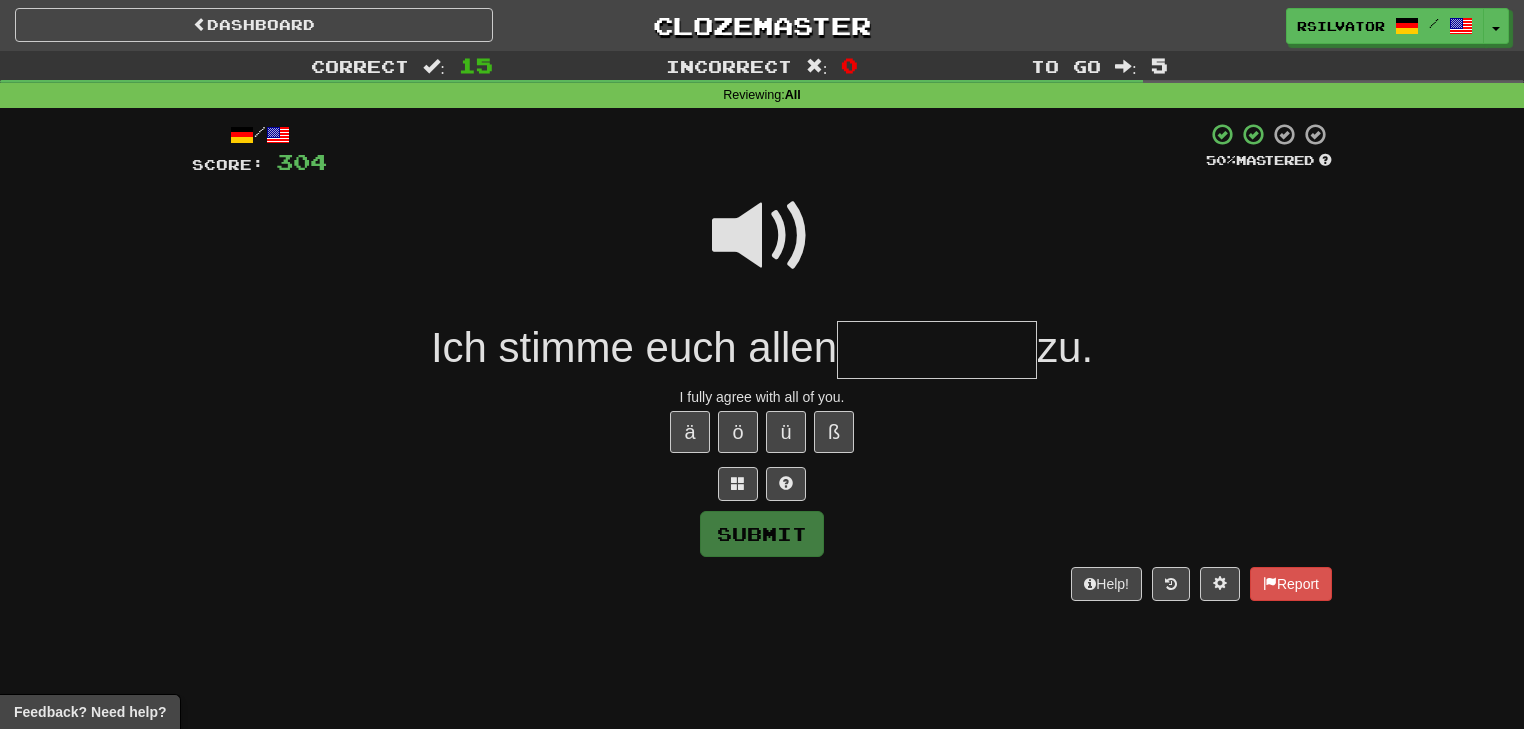 type on "*" 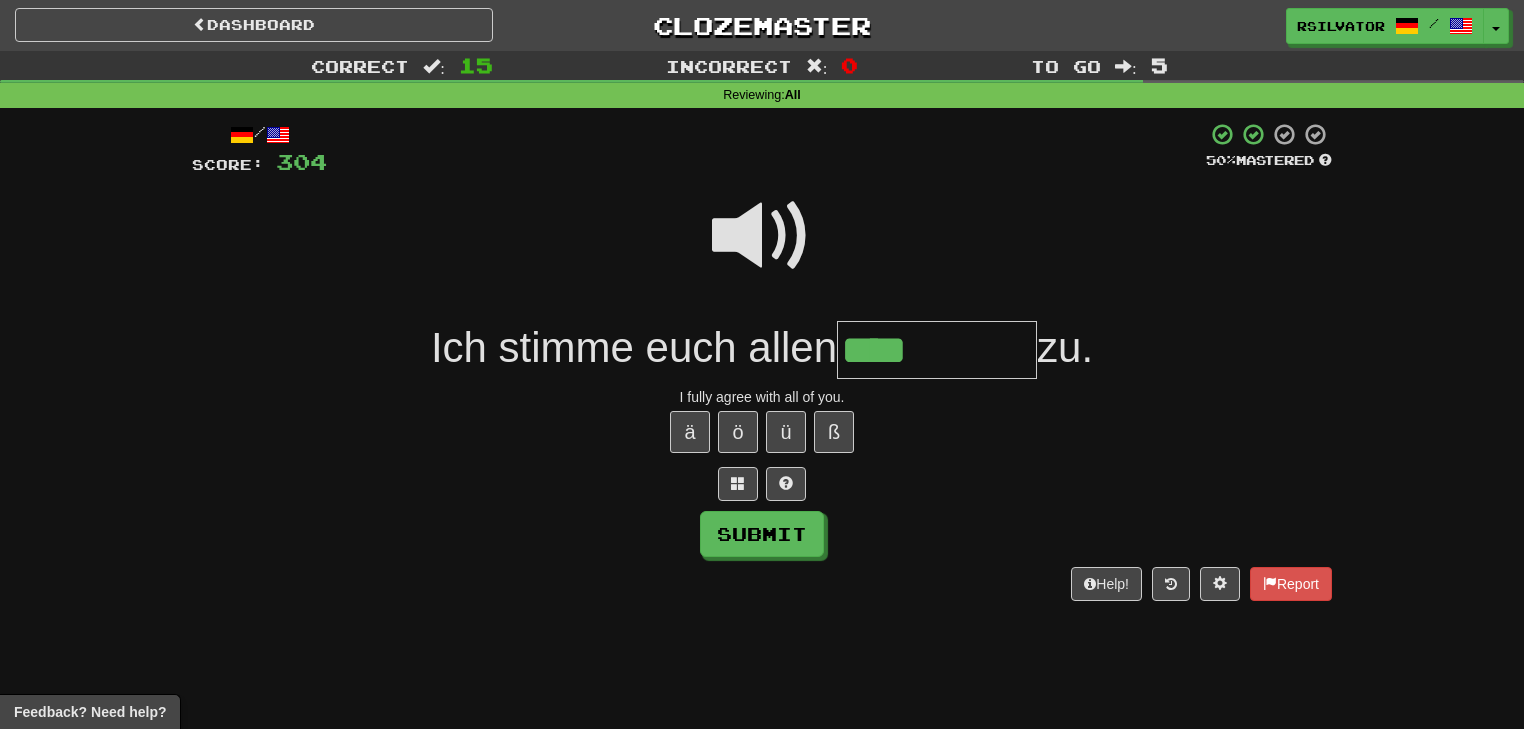 click at bounding box center [762, 236] 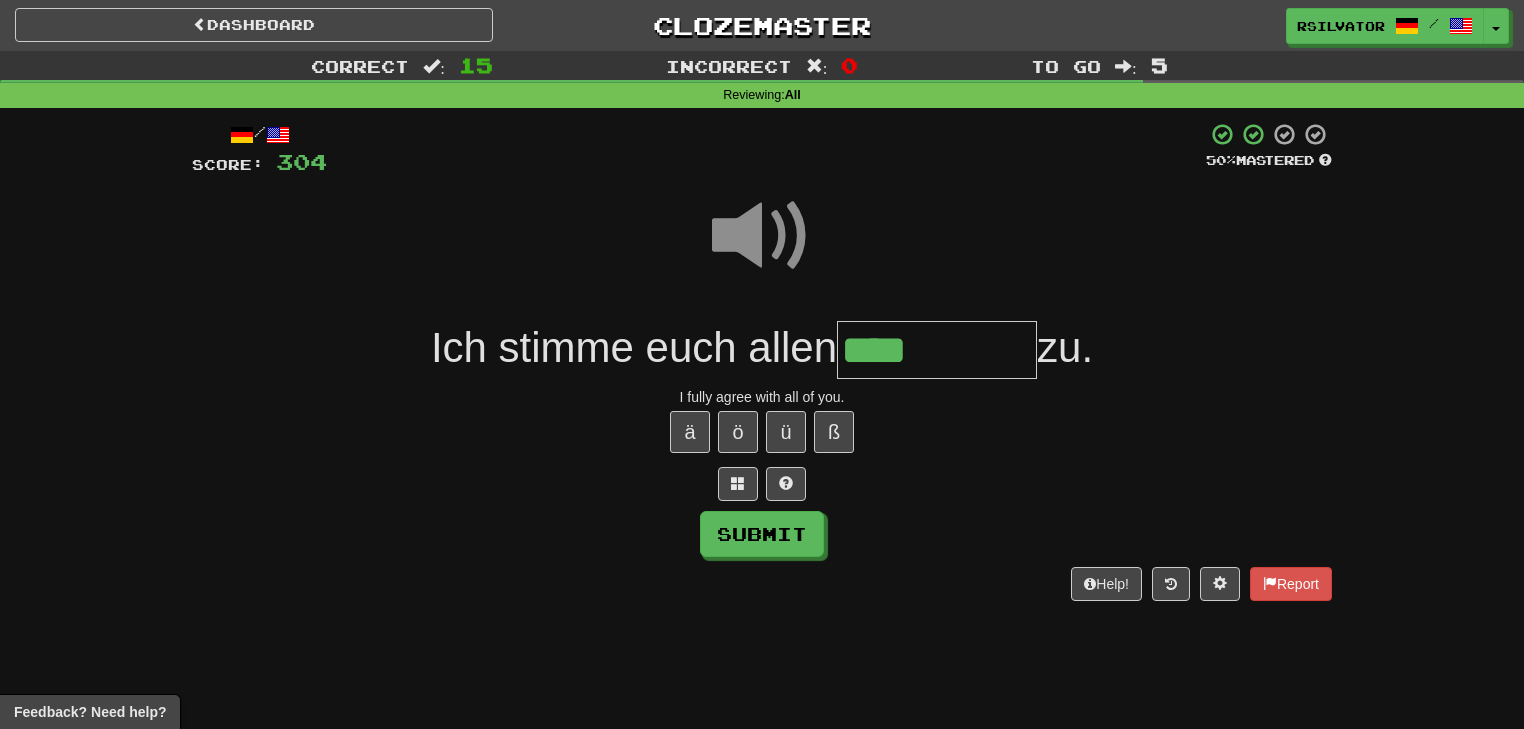 click on "****" at bounding box center [937, 350] 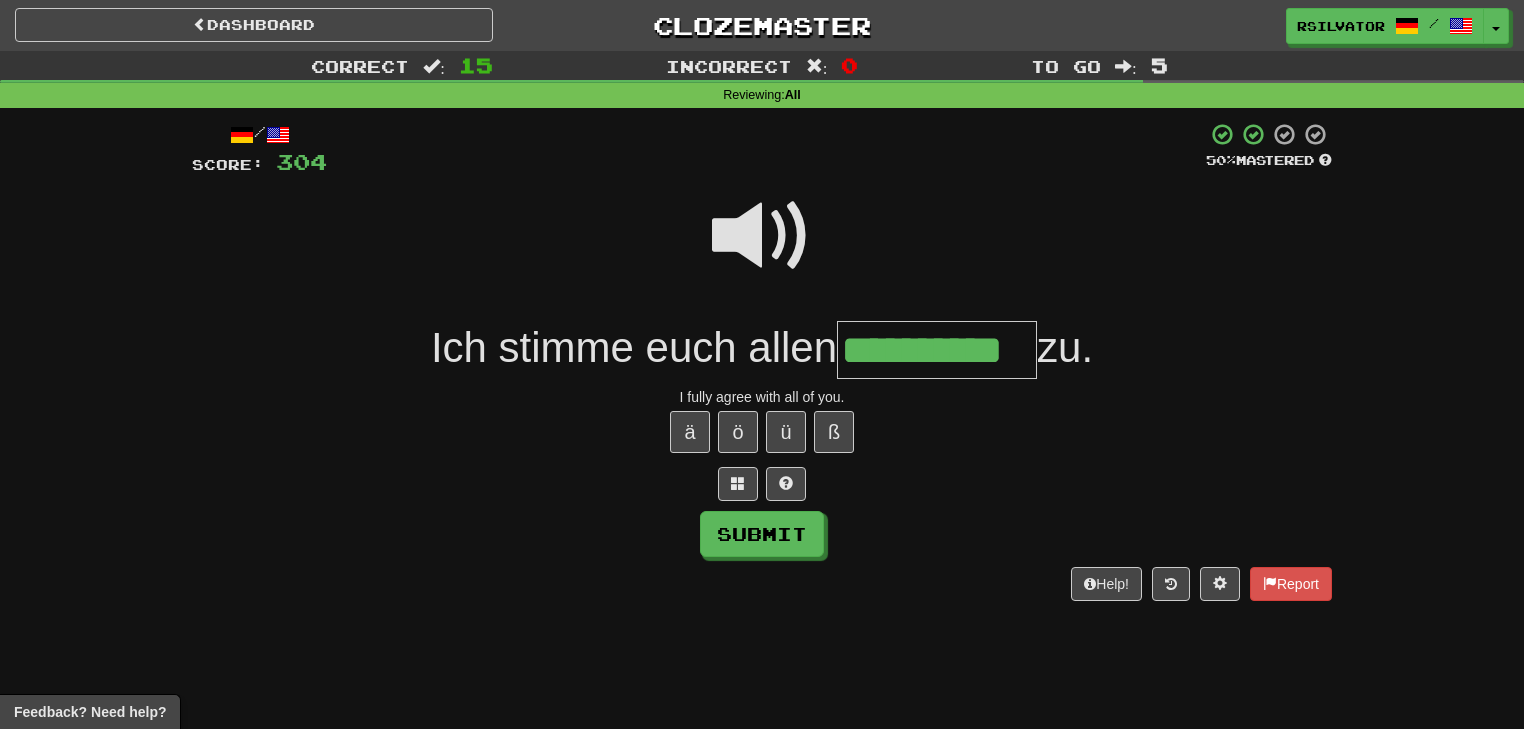 scroll, scrollTop: 0, scrollLeft: 31, axis: horizontal 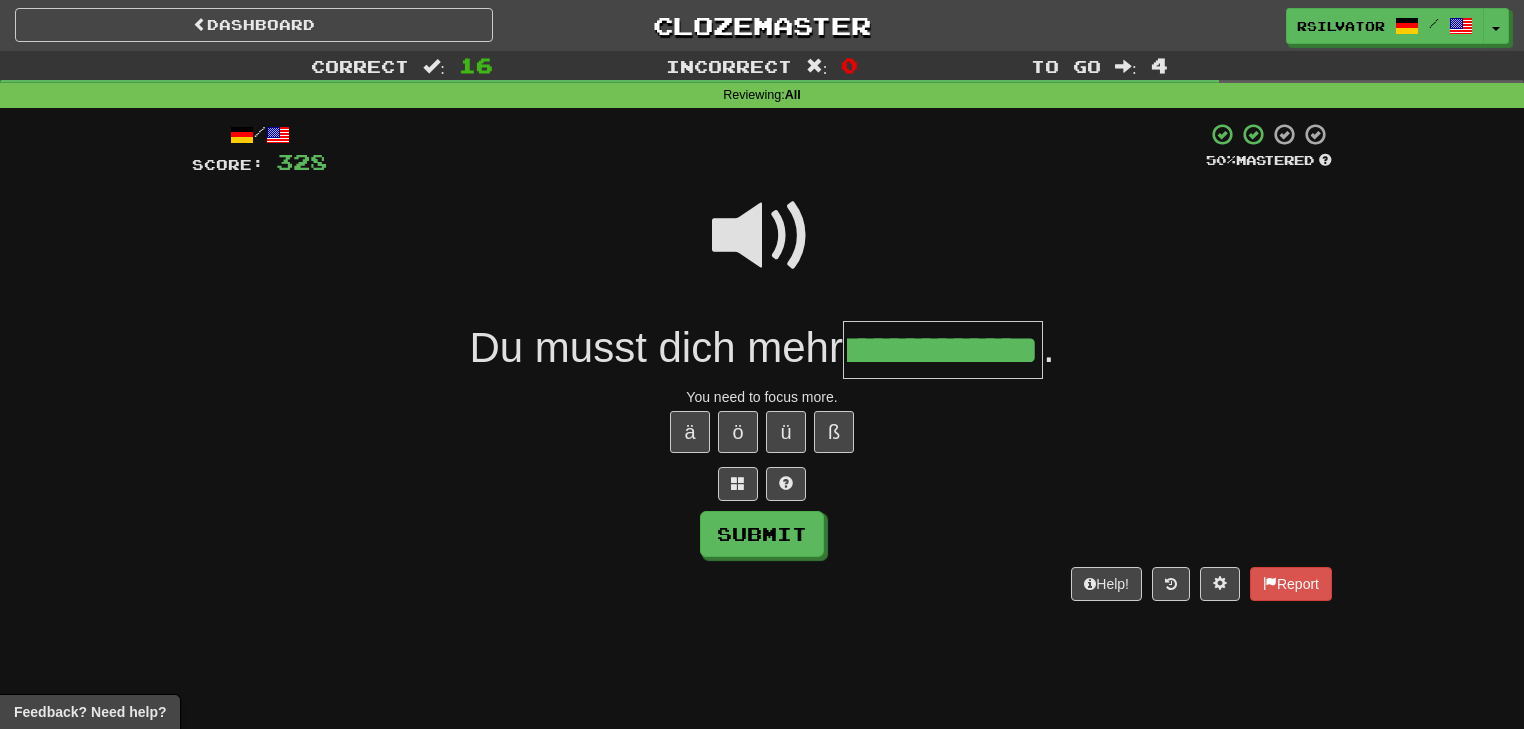 type on "**********" 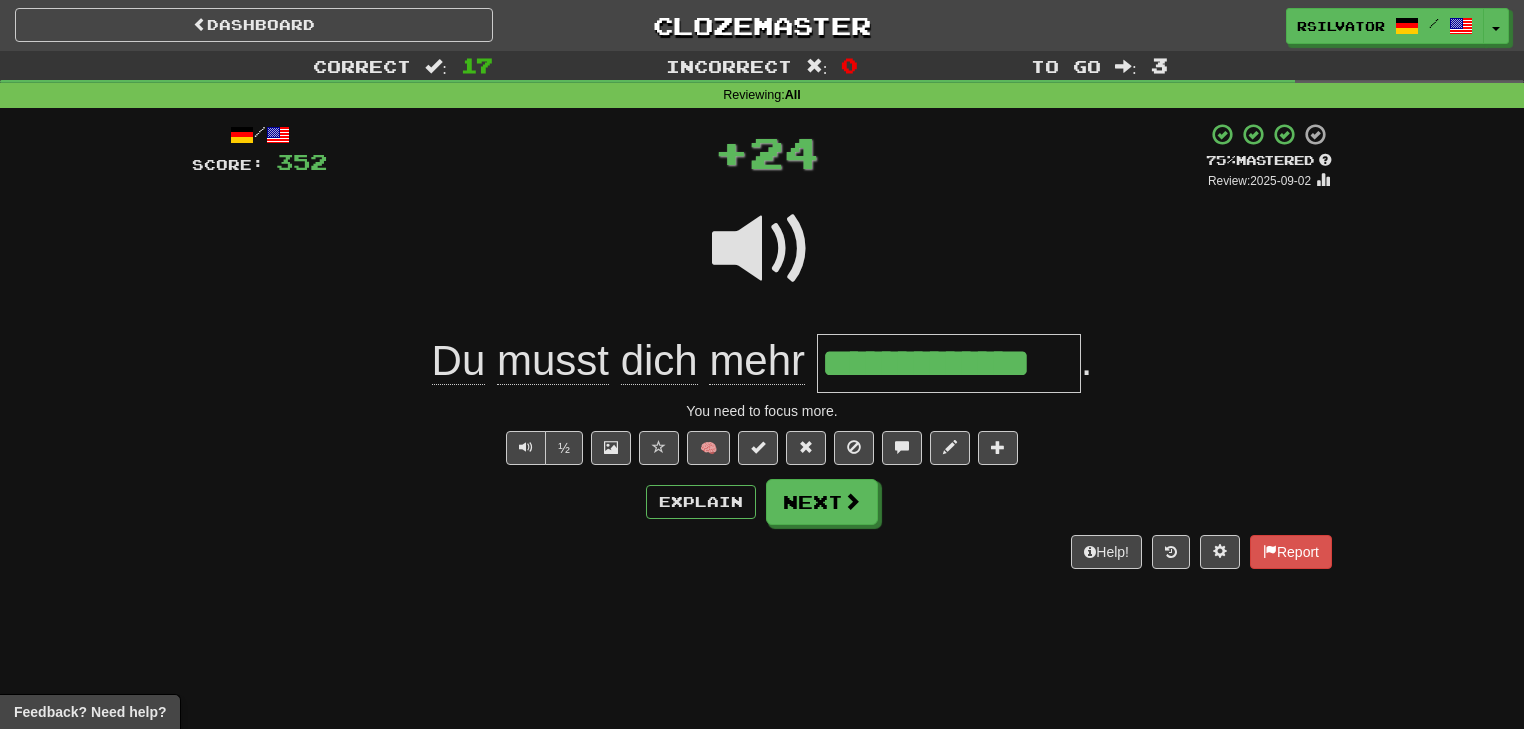 scroll, scrollTop: 0, scrollLeft: 0, axis: both 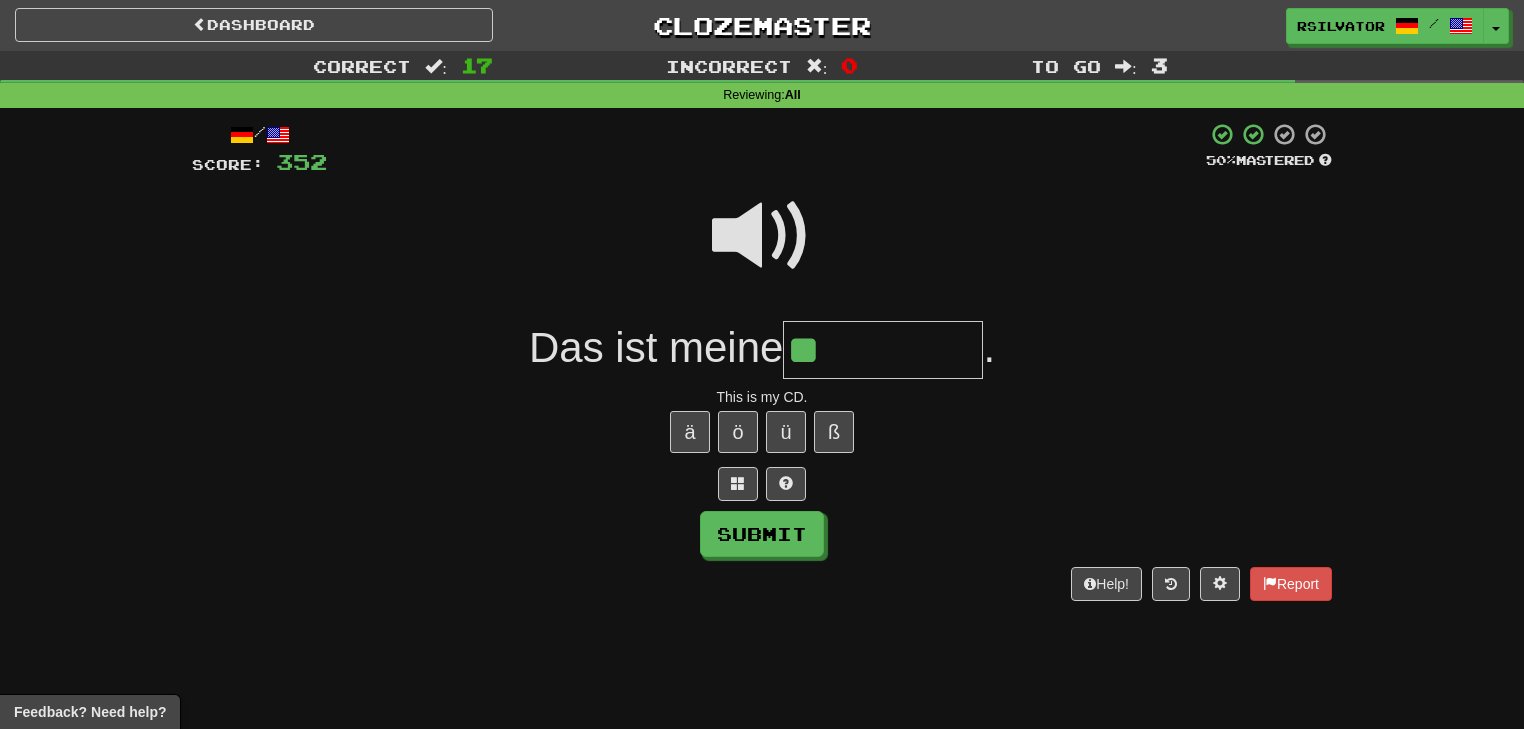 type on "**" 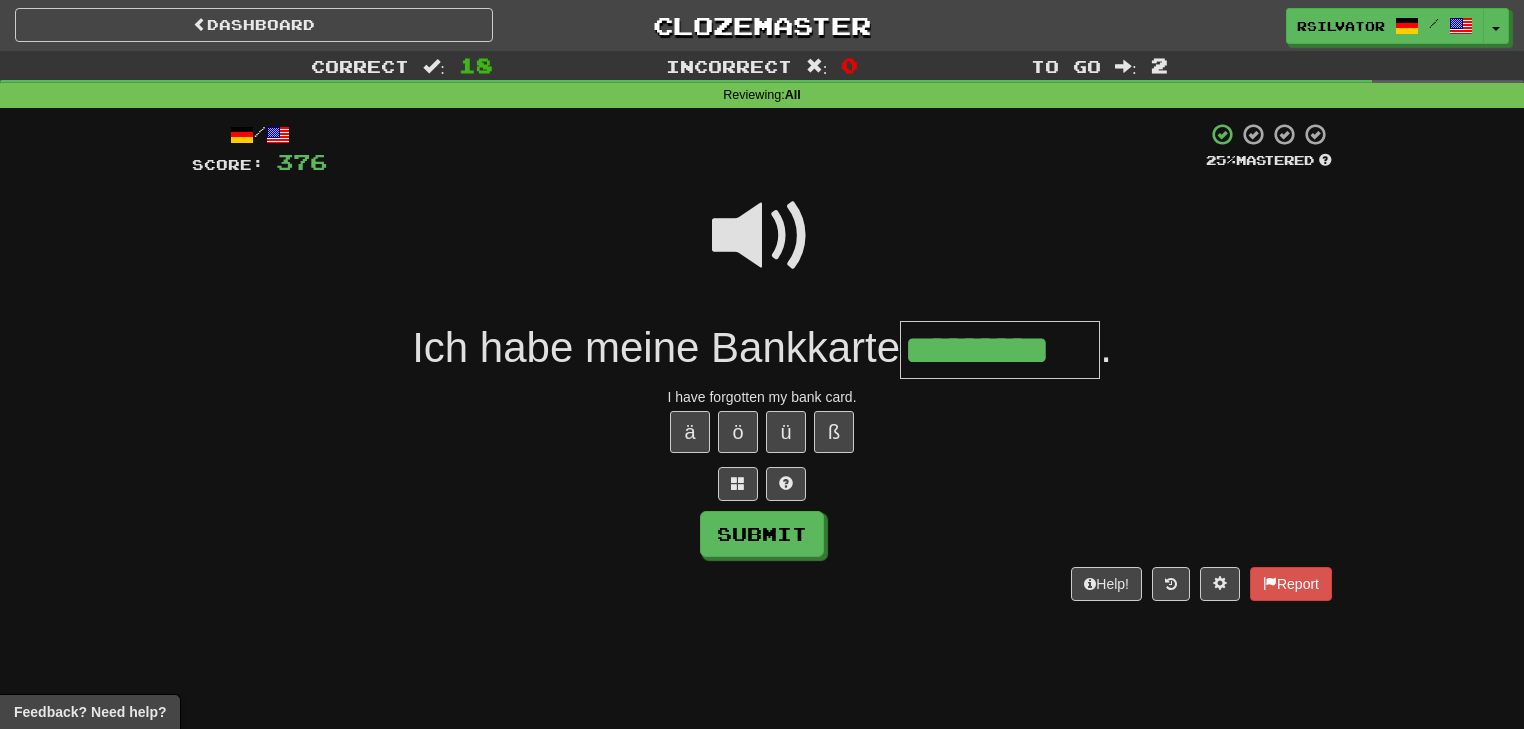 type on "*********" 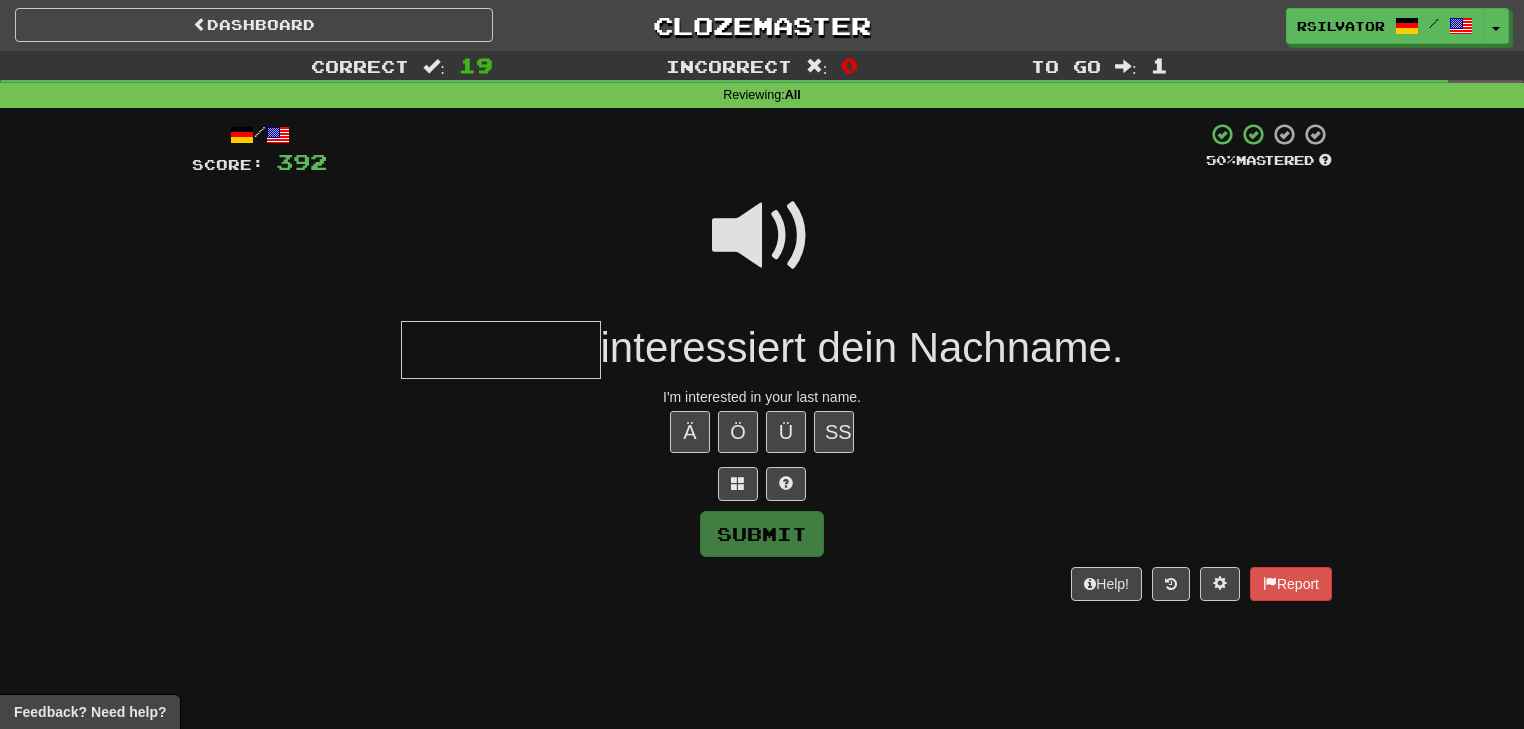 type on "*" 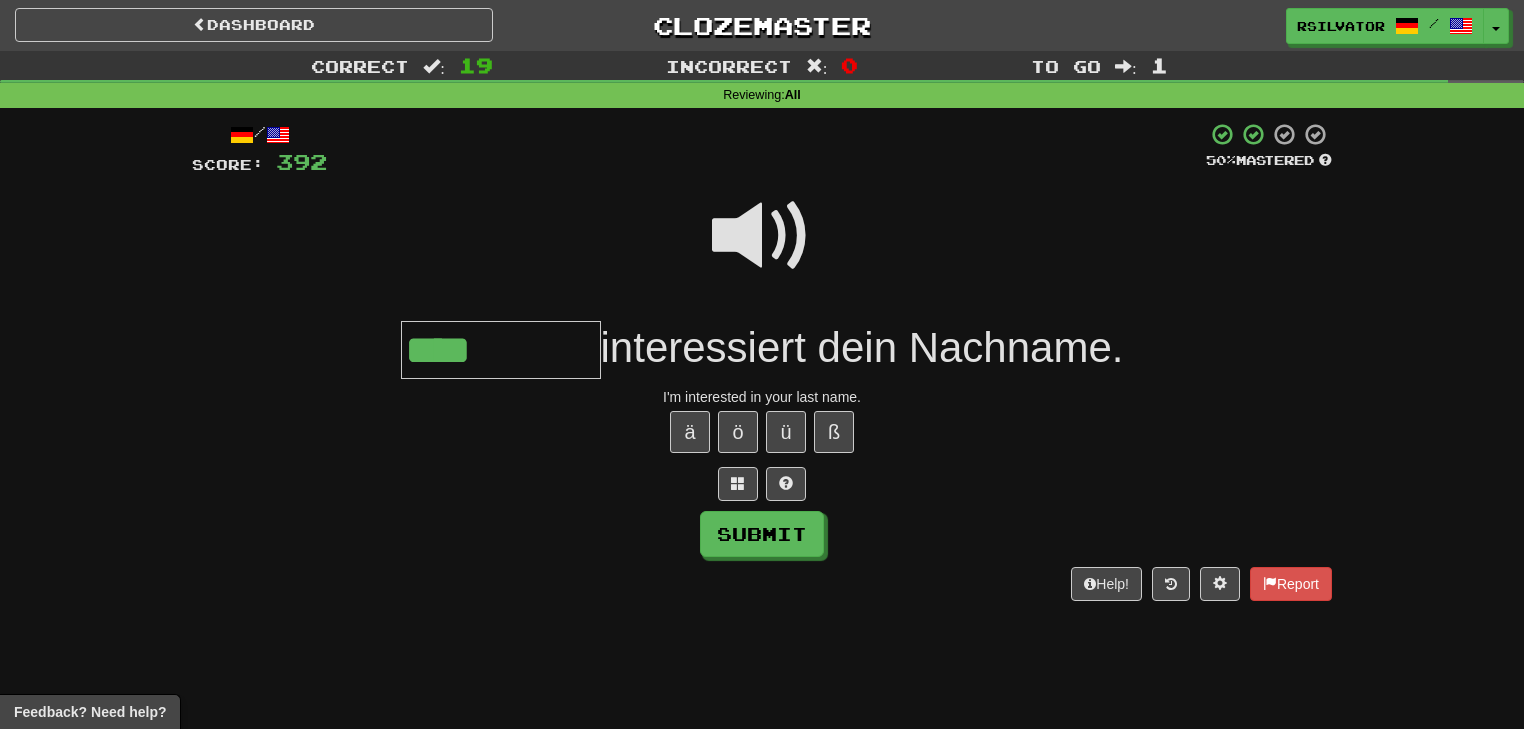 type on "****" 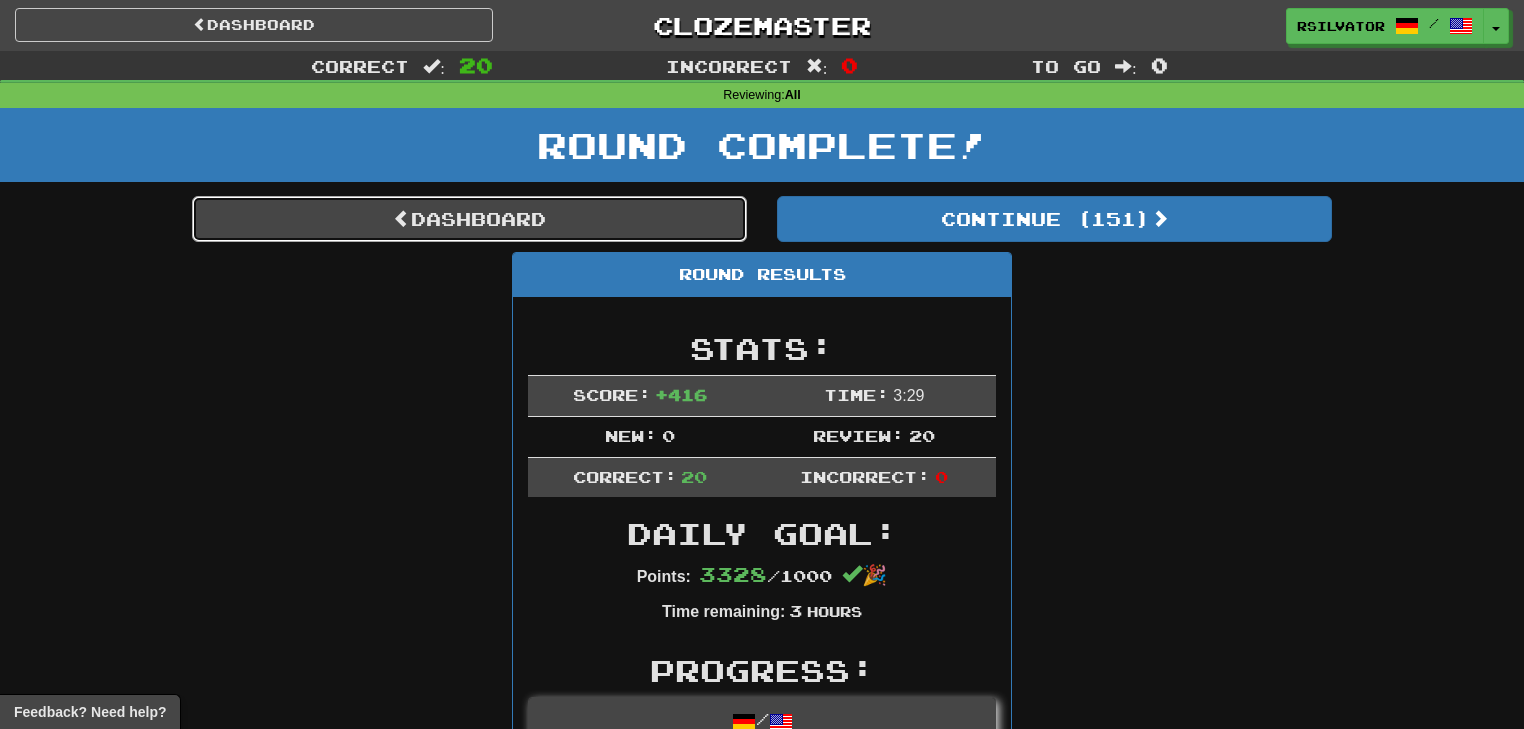 click on "Dashboard" at bounding box center (469, 219) 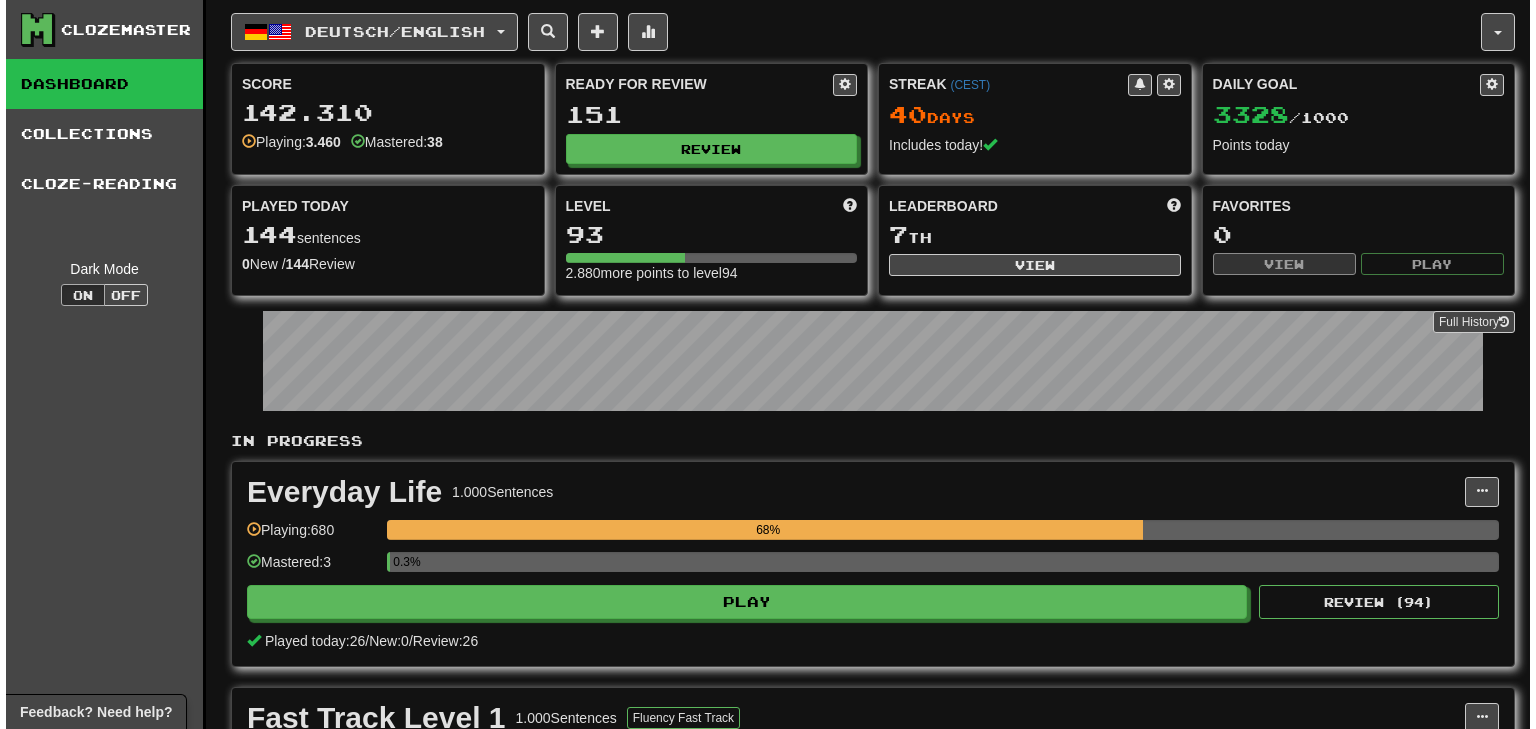 scroll, scrollTop: 0, scrollLeft: 0, axis: both 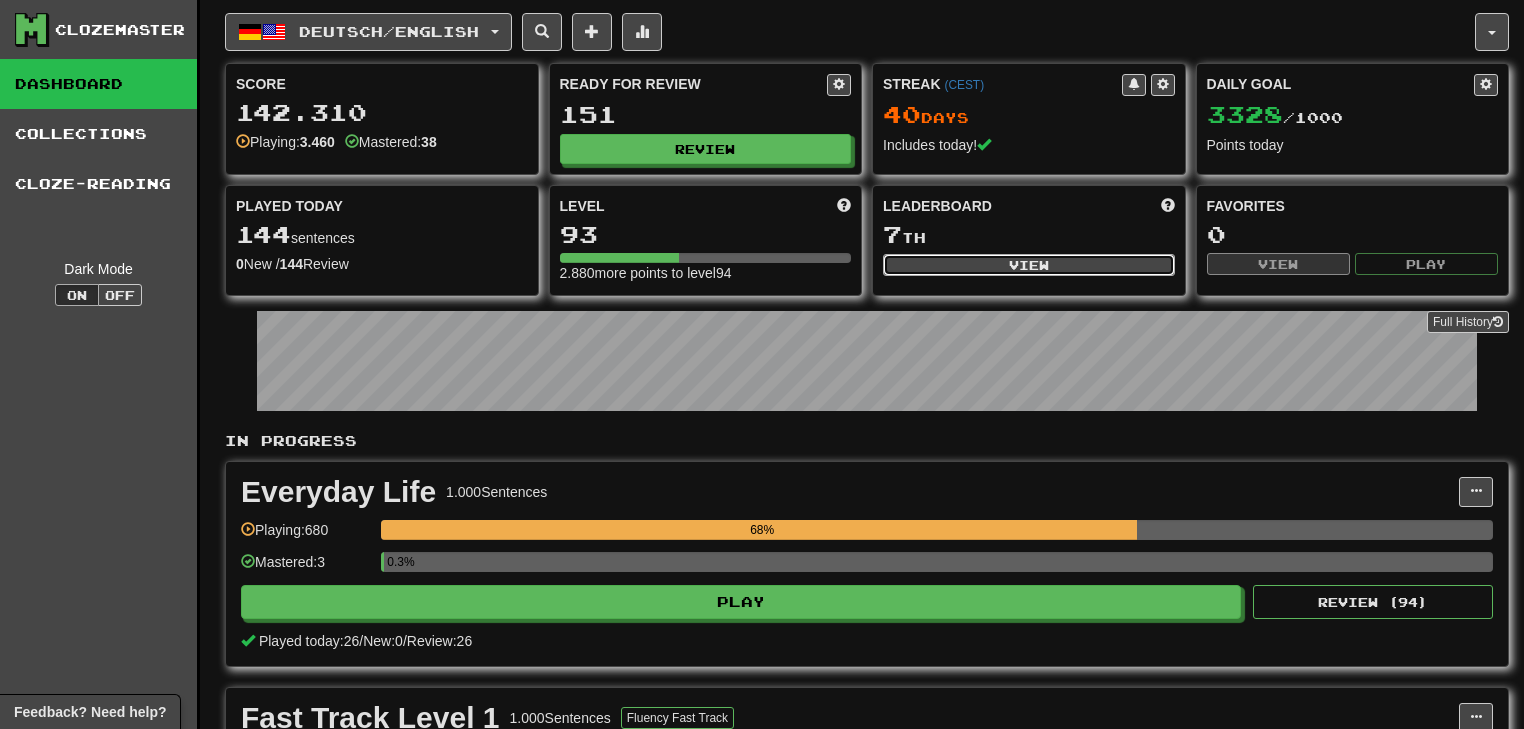 click on "View" at bounding box center [1029, 265] 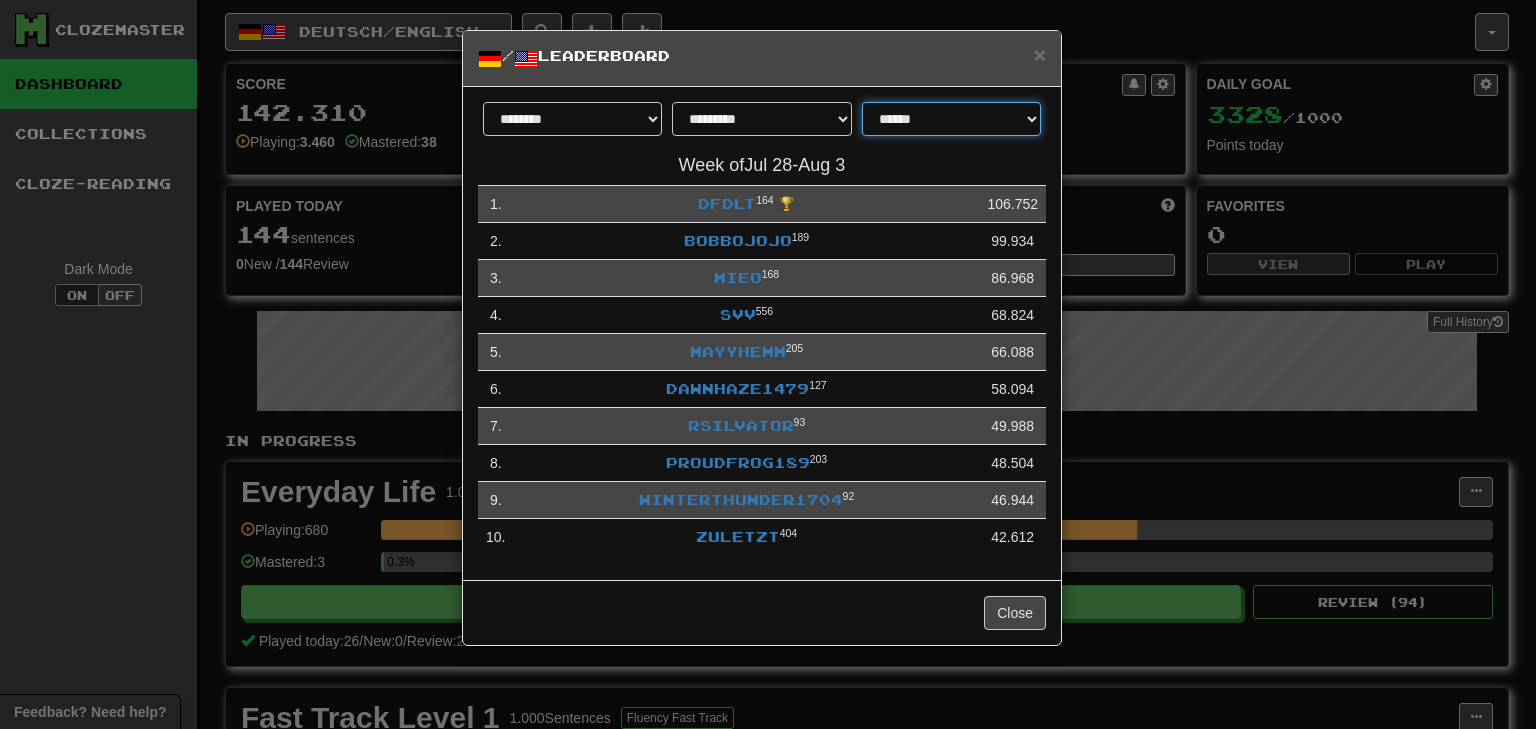 click on "**********" at bounding box center (951, 119) 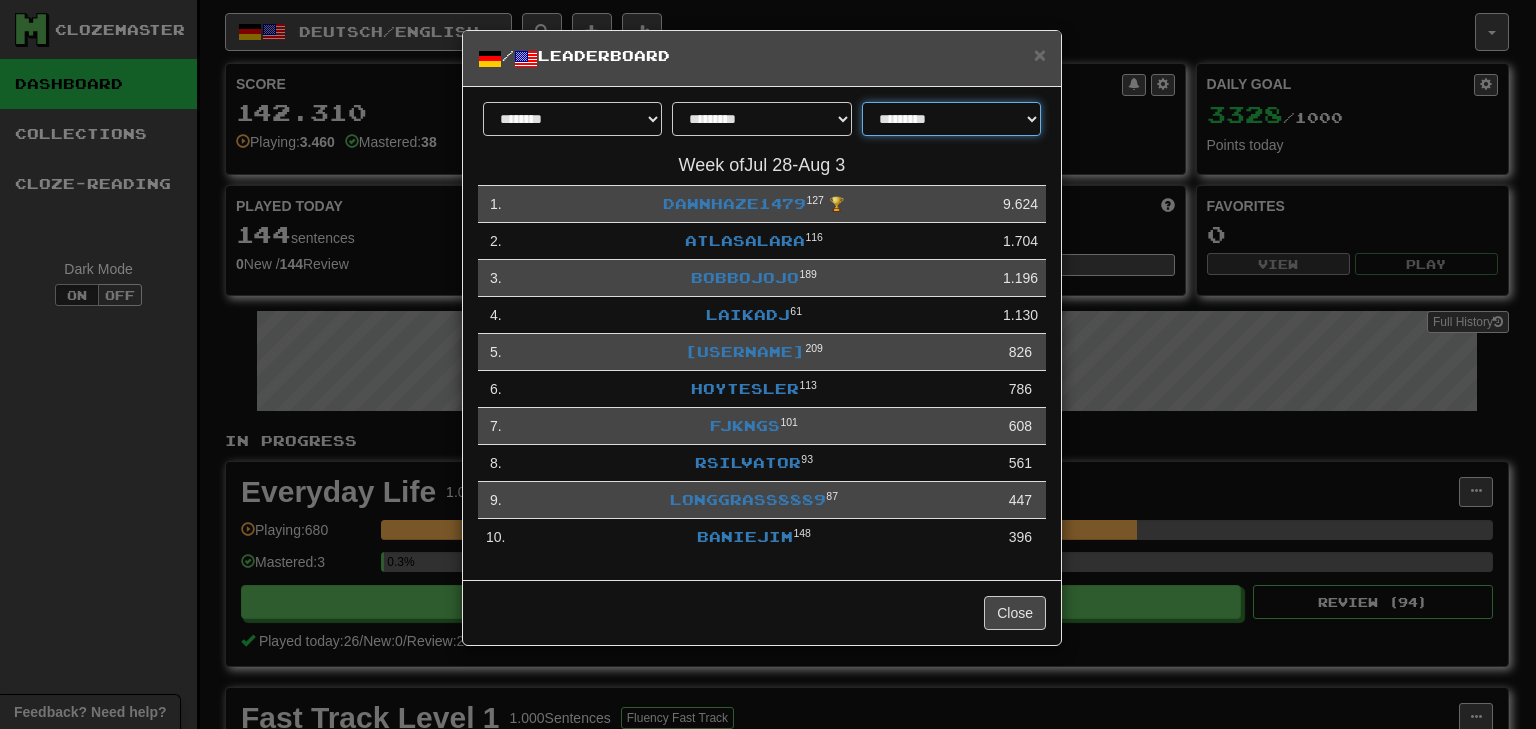 click on "**********" at bounding box center [951, 119] 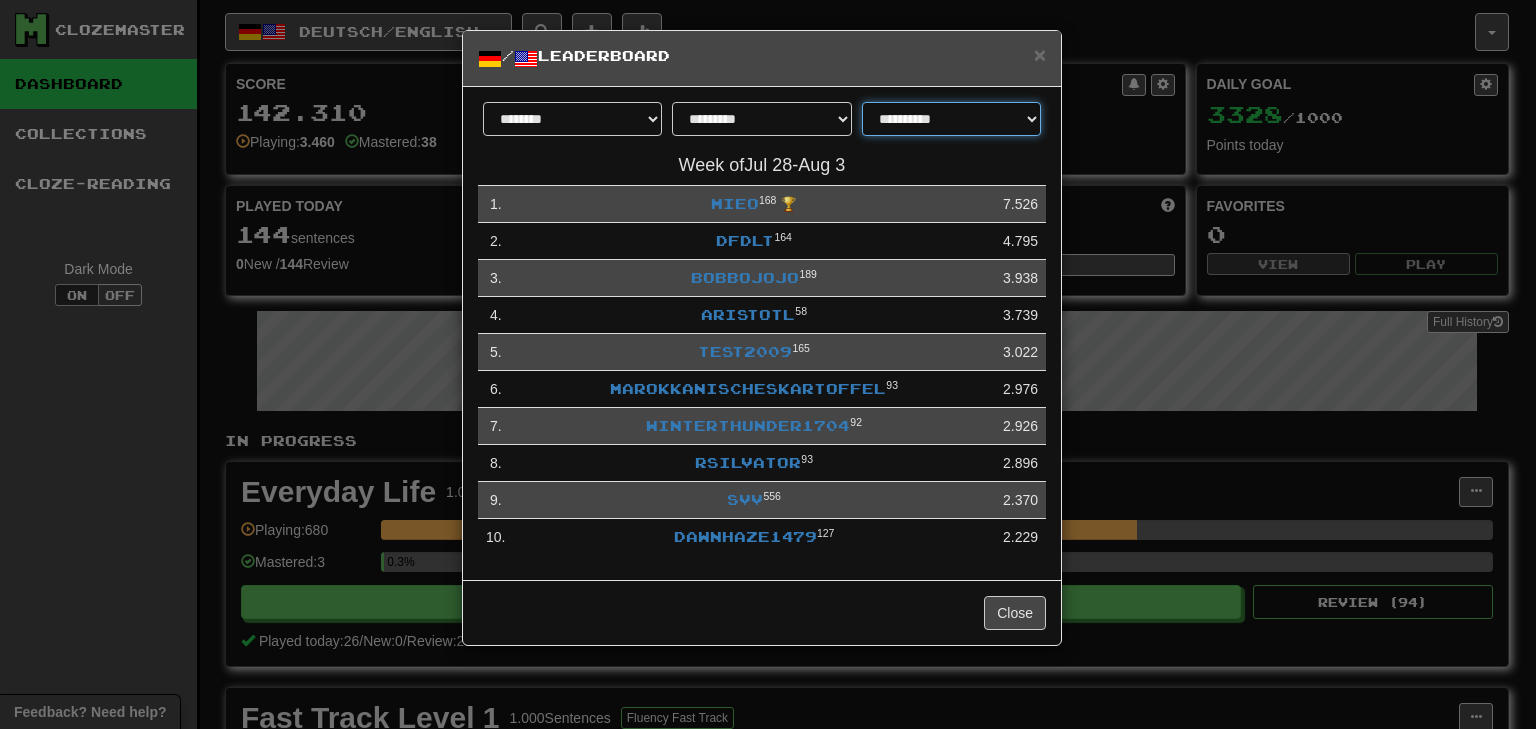 click on "**********" at bounding box center (951, 119) 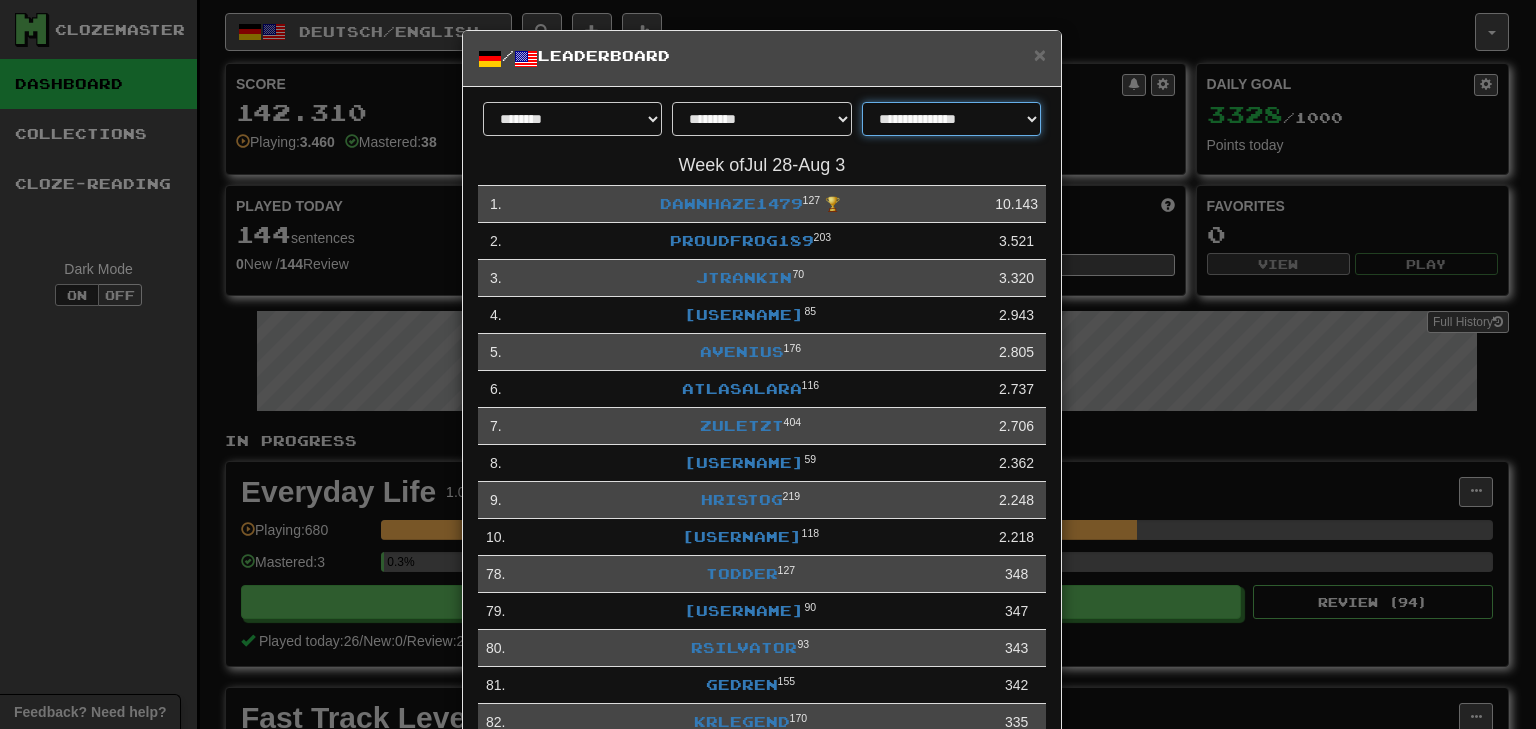 click on "**********" at bounding box center (951, 119) 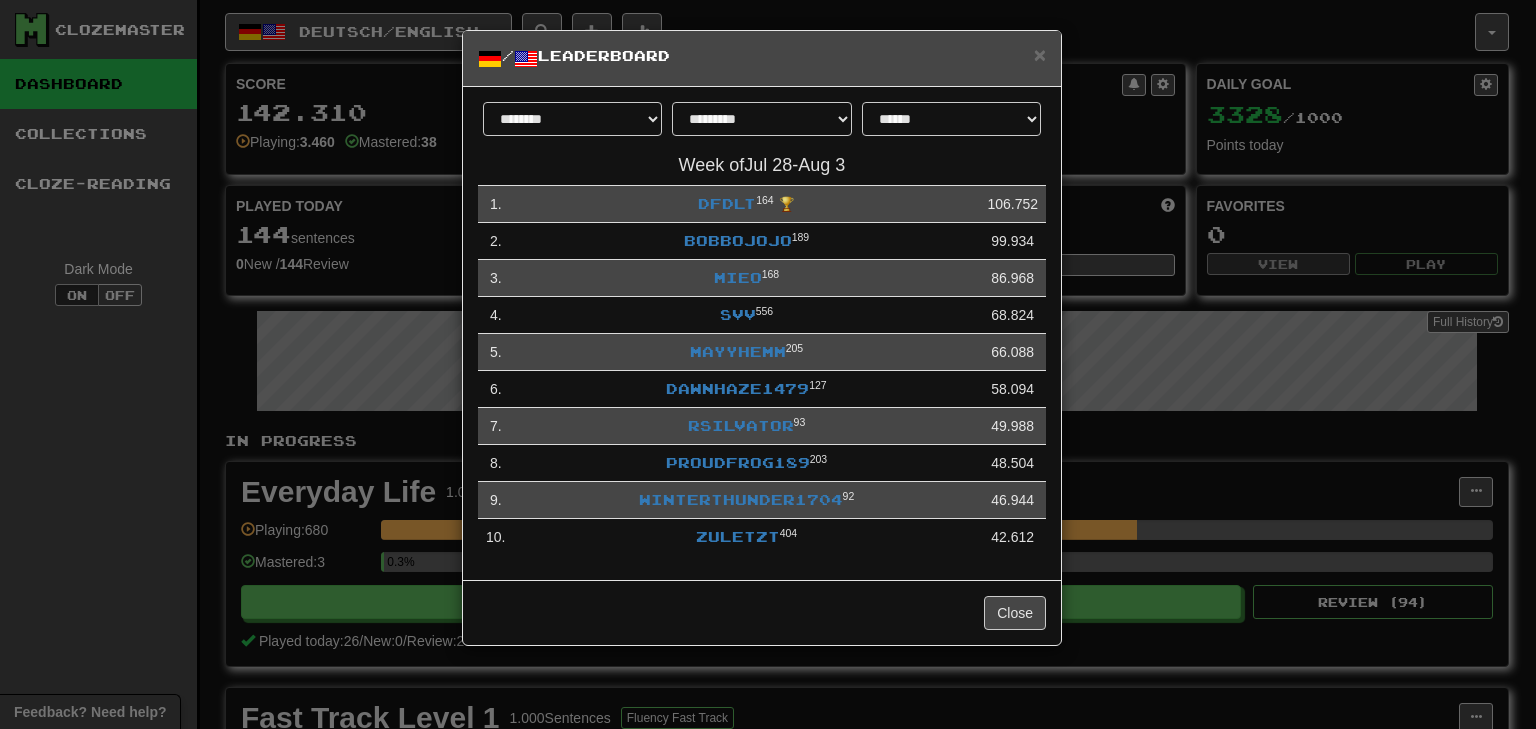 click on "**********" at bounding box center (762, 124) 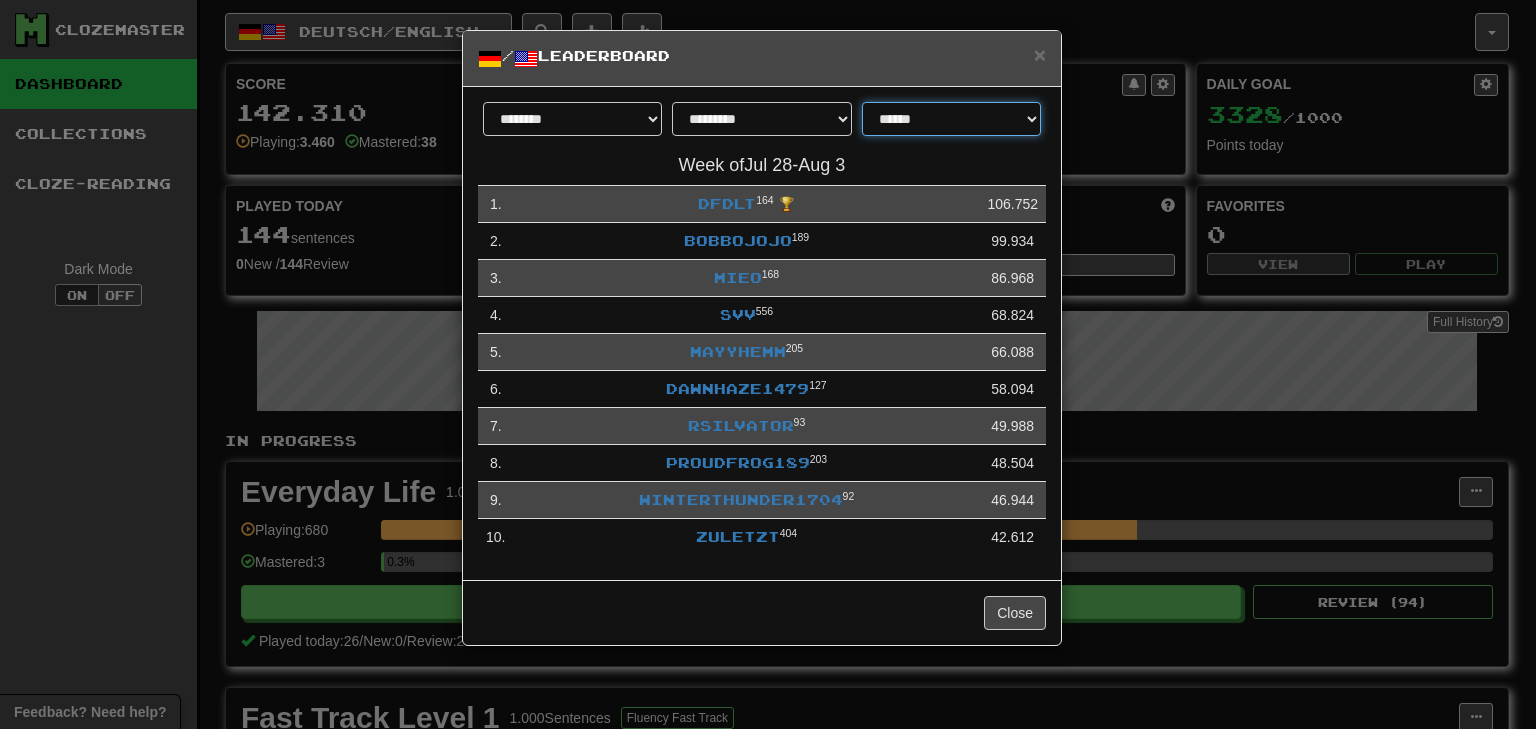 click on "**********" at bounding box center [951, 119] 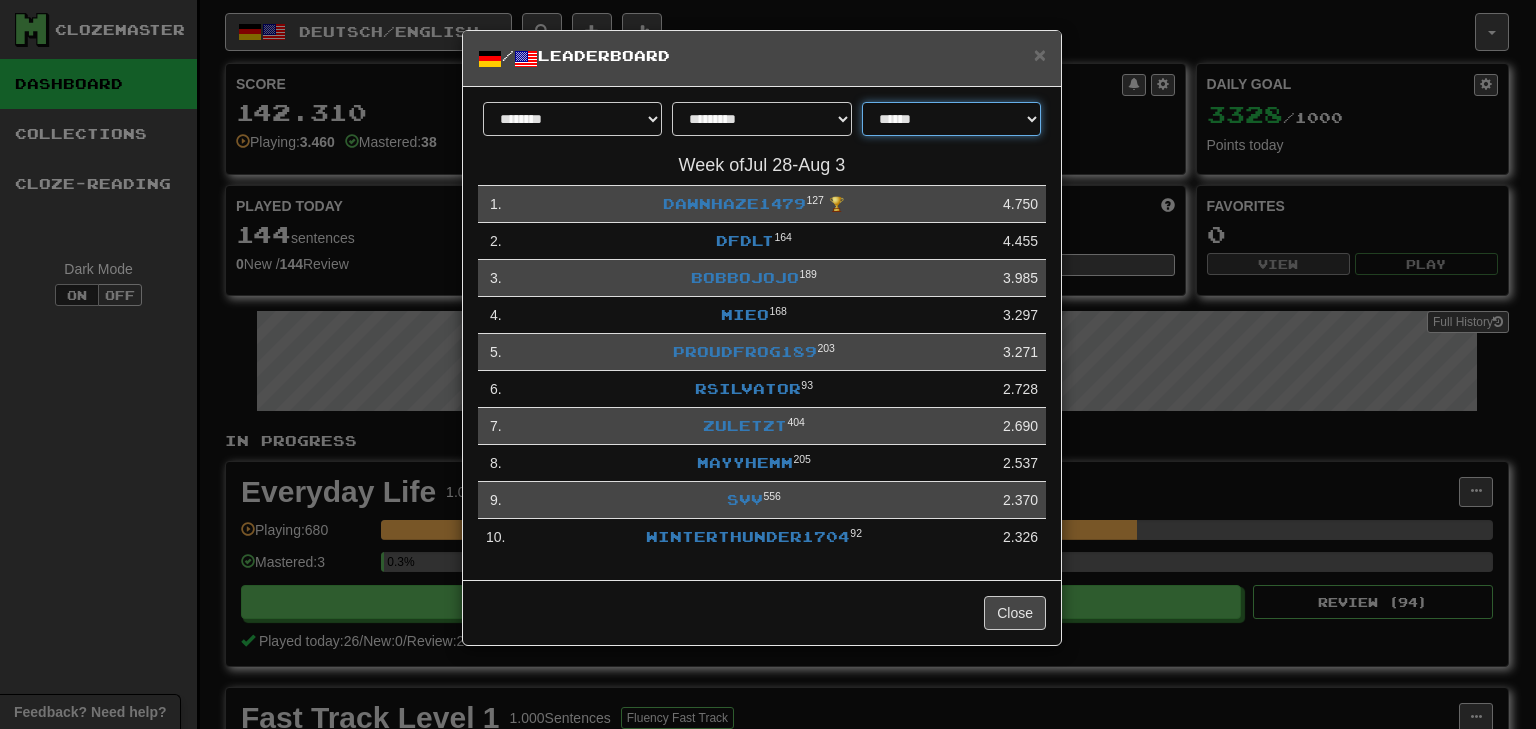 click on "**********" at bounding box center (951, 119) 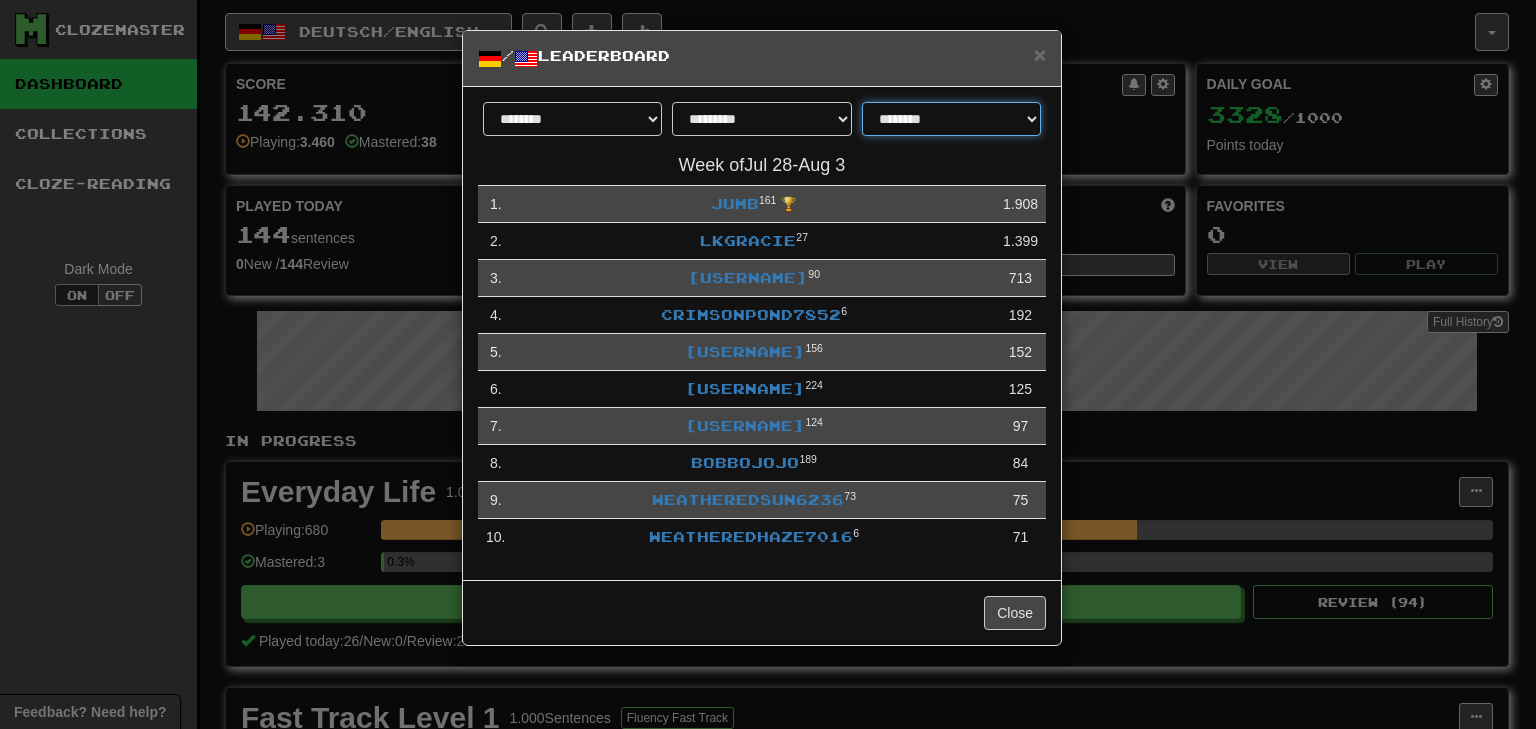 click on "**********" at bounding box center [951, 119] 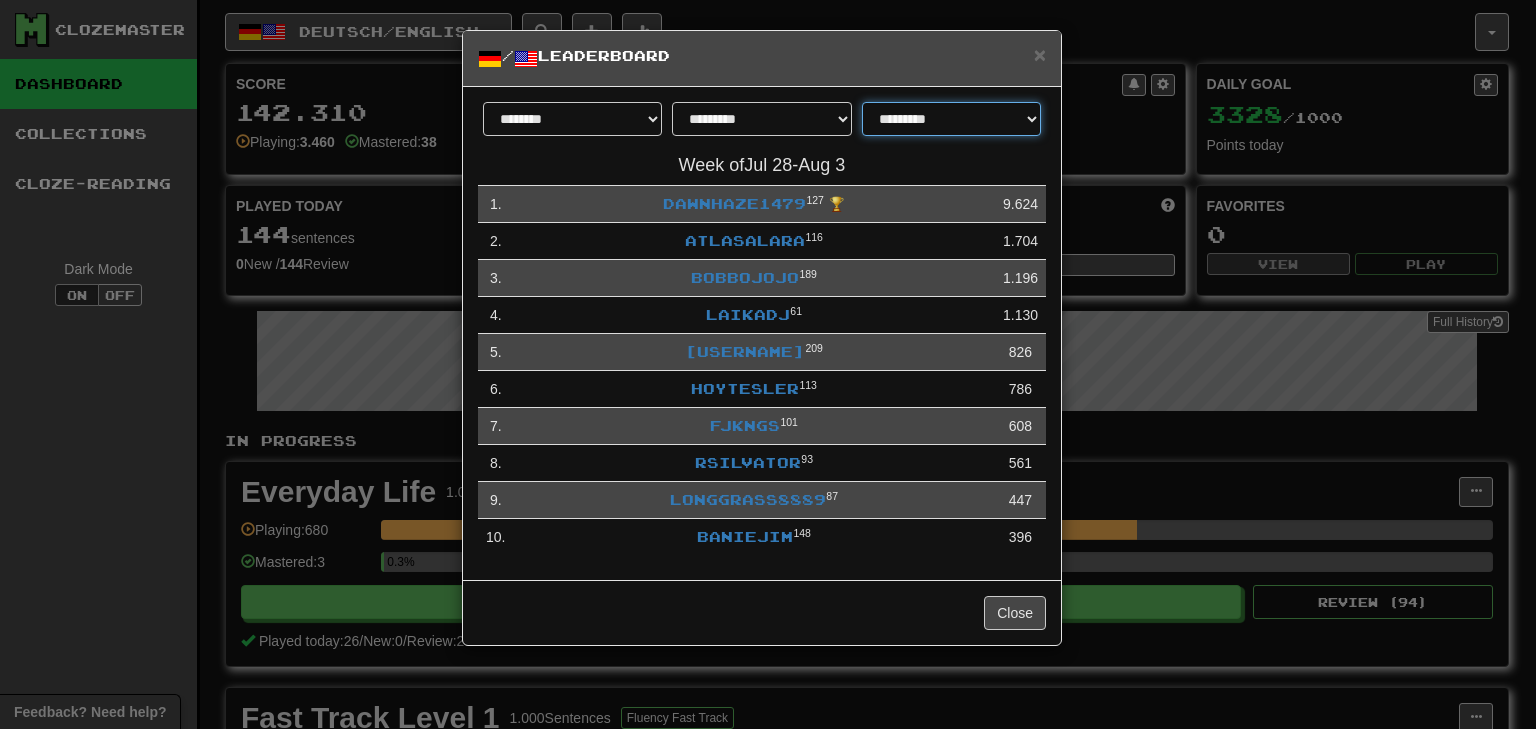 click on "**********" at bounding box center [951, 119] 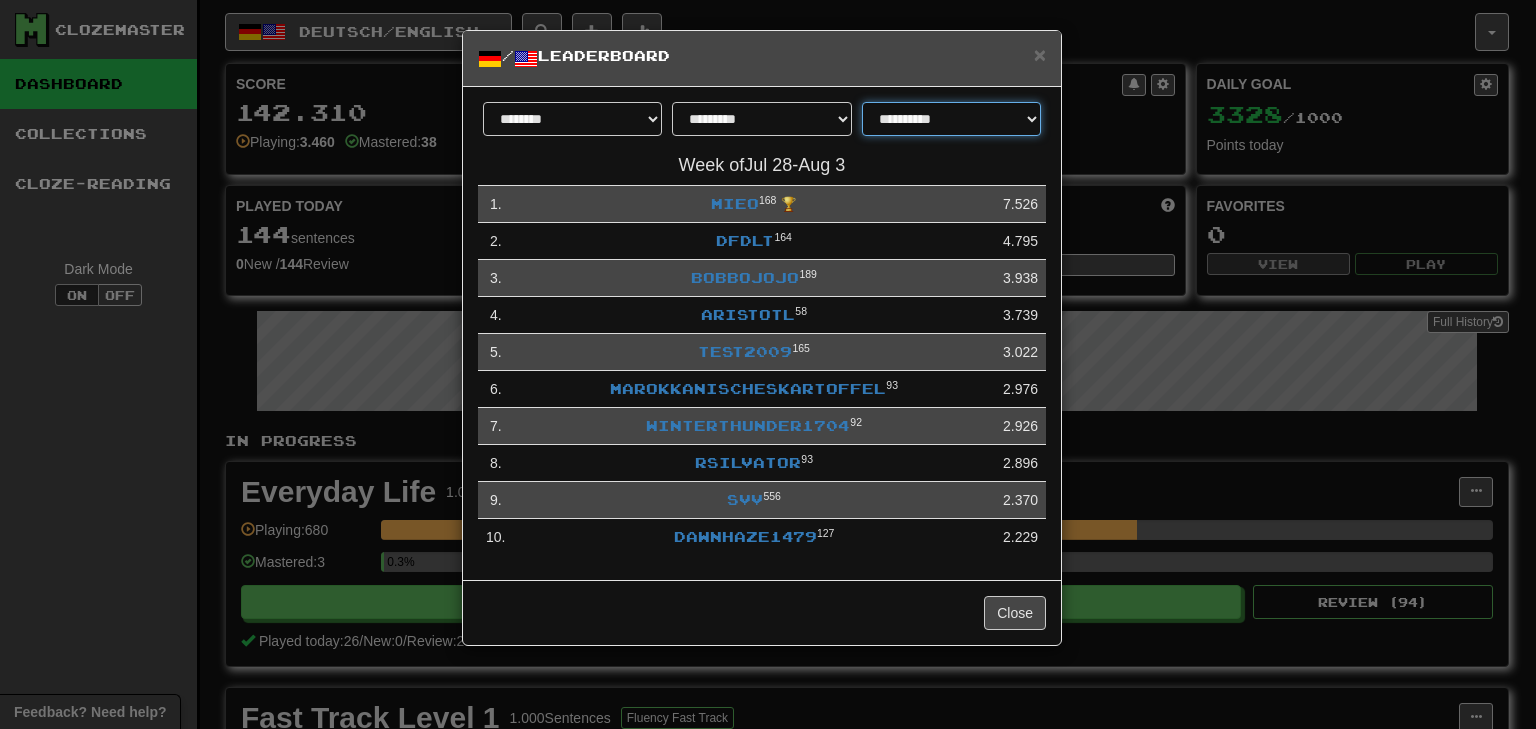 click on "**********" at bounding box center (951, 119) 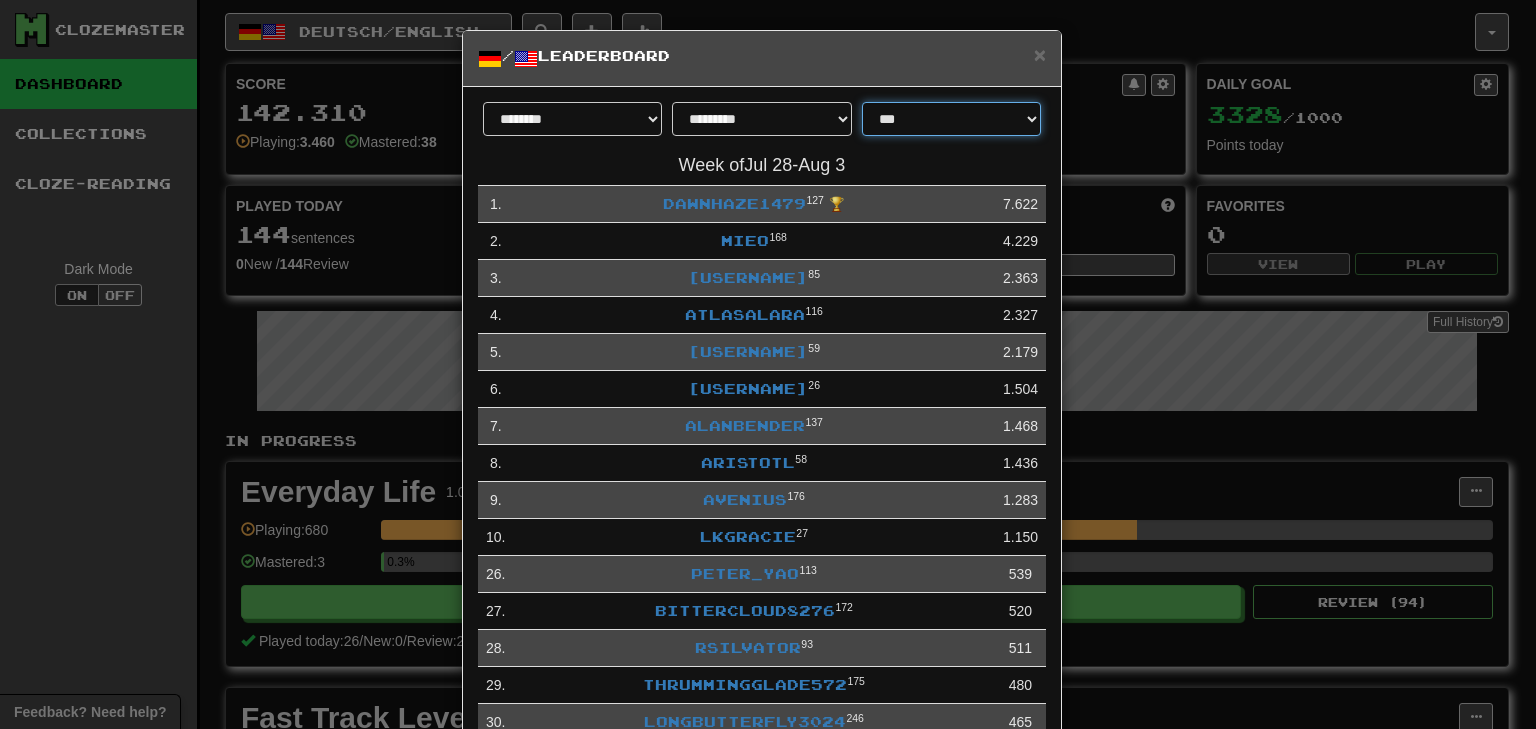 click on "**********" at bounding box center (951, 119) 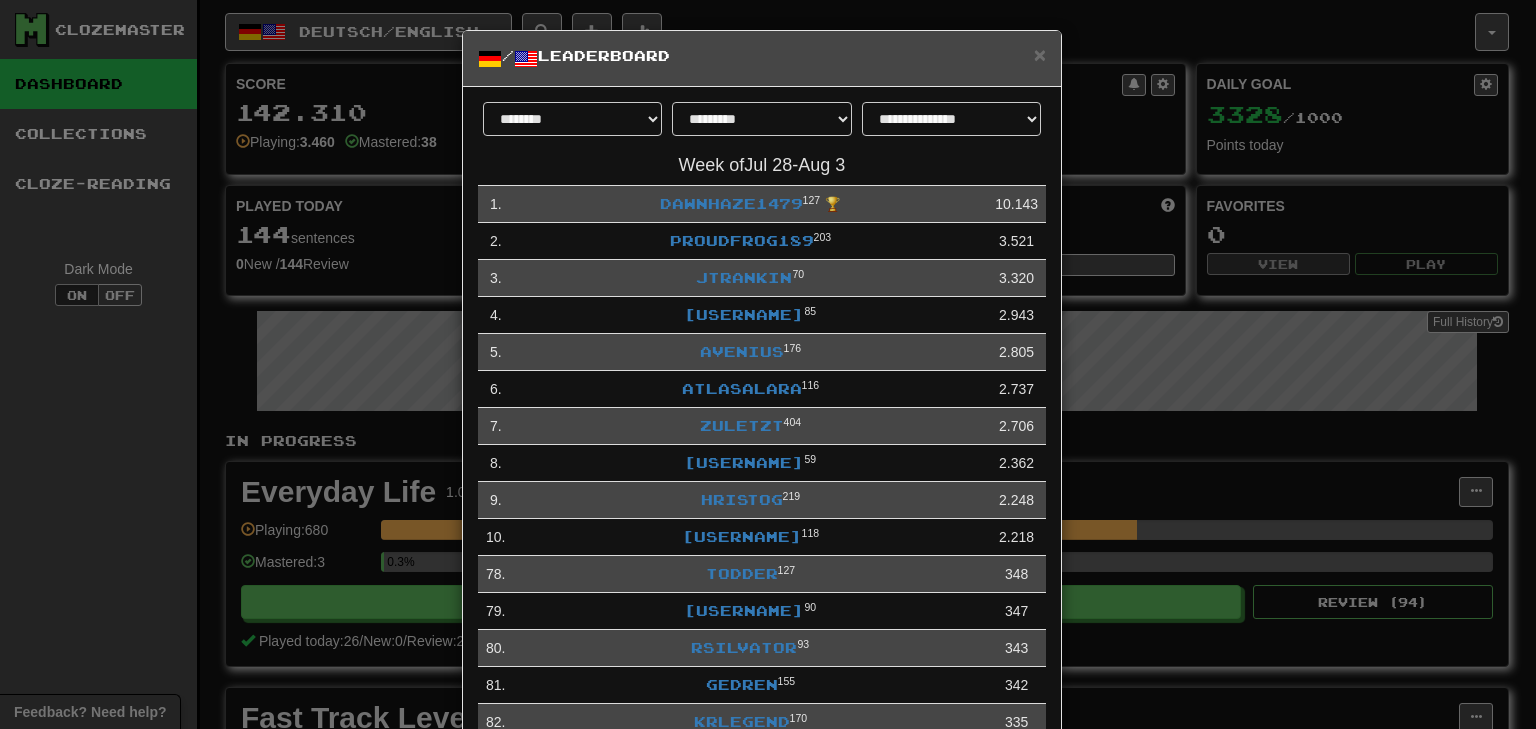click on "**********" at bounding box center (762, 124) 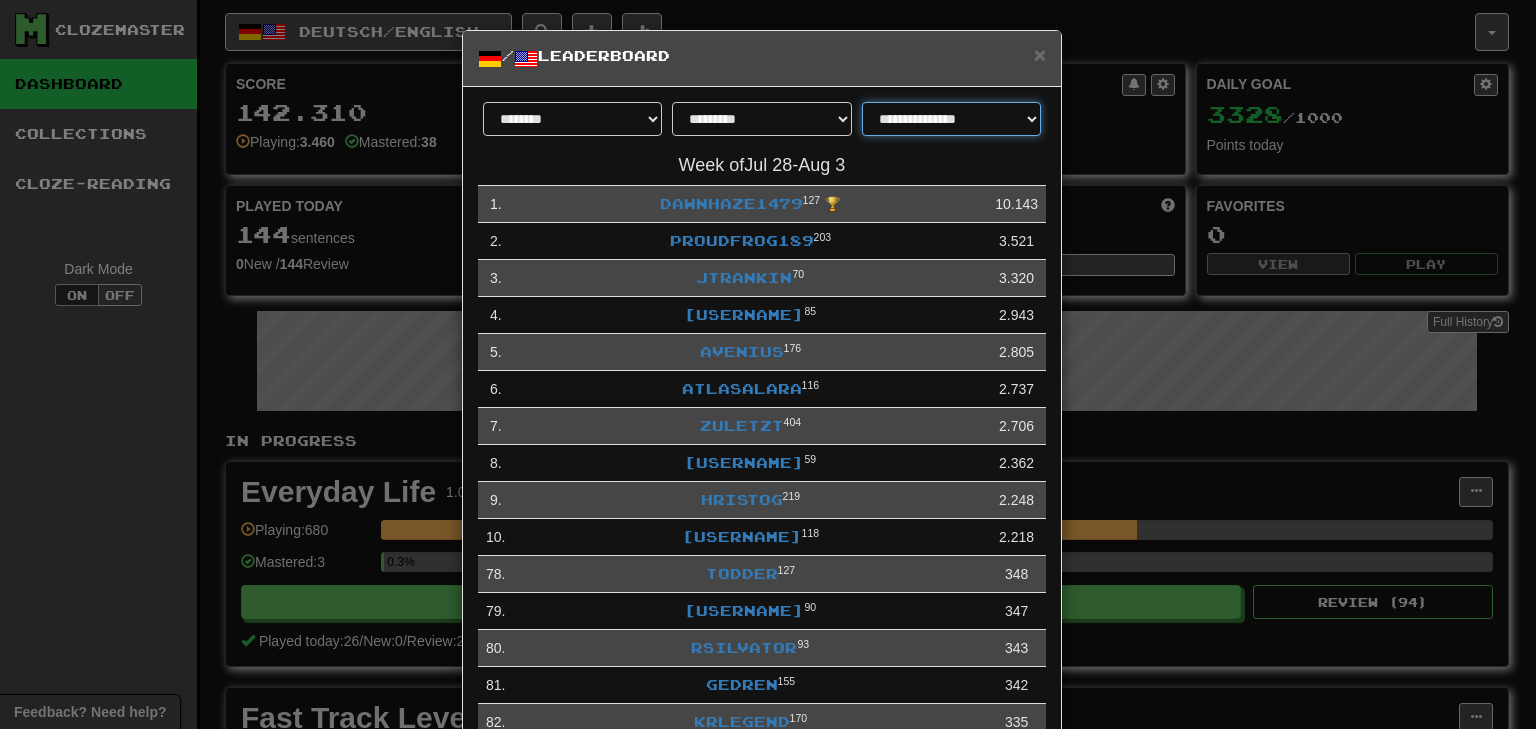click on "**********" at bounding box center [951, 119] 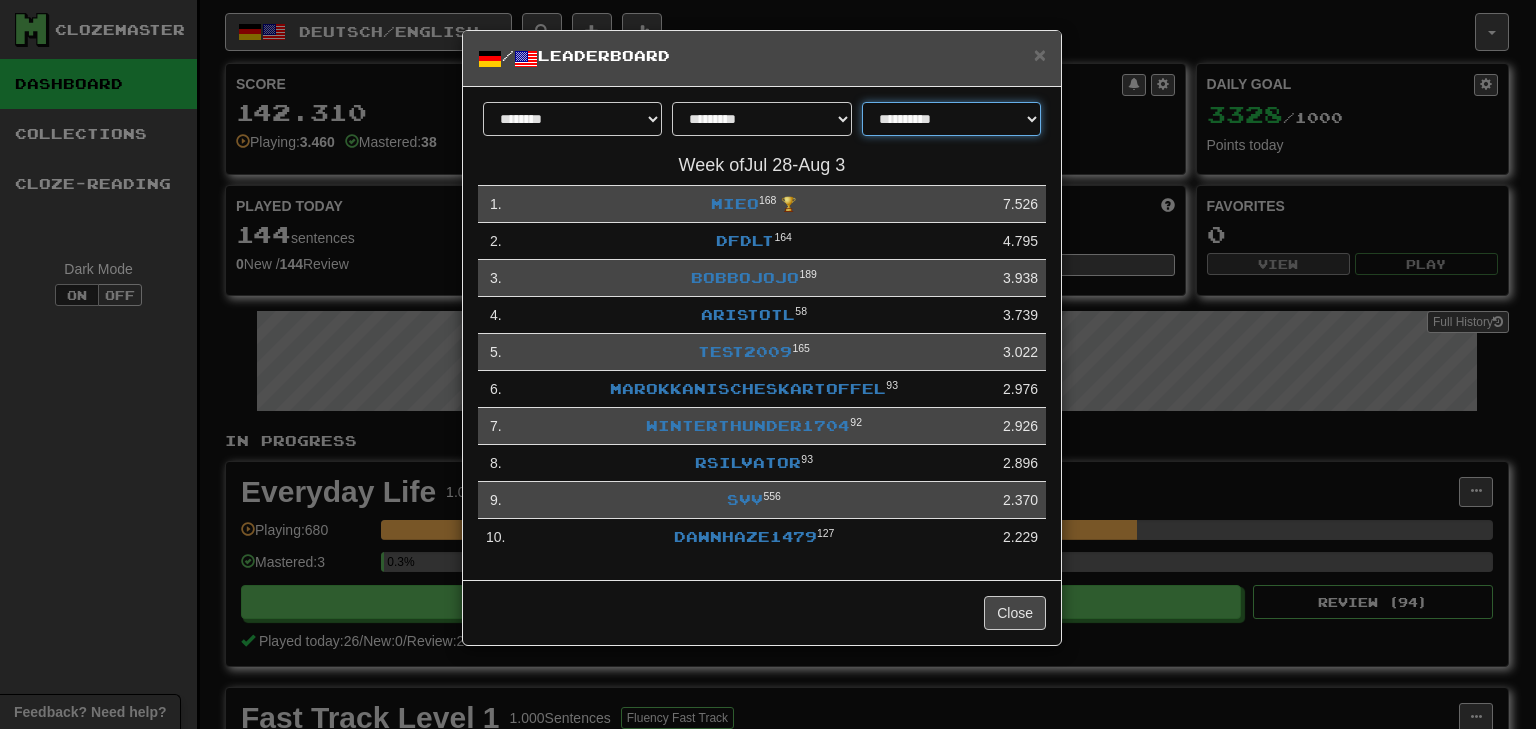 click on "**********" at bounding box center [951, 119] 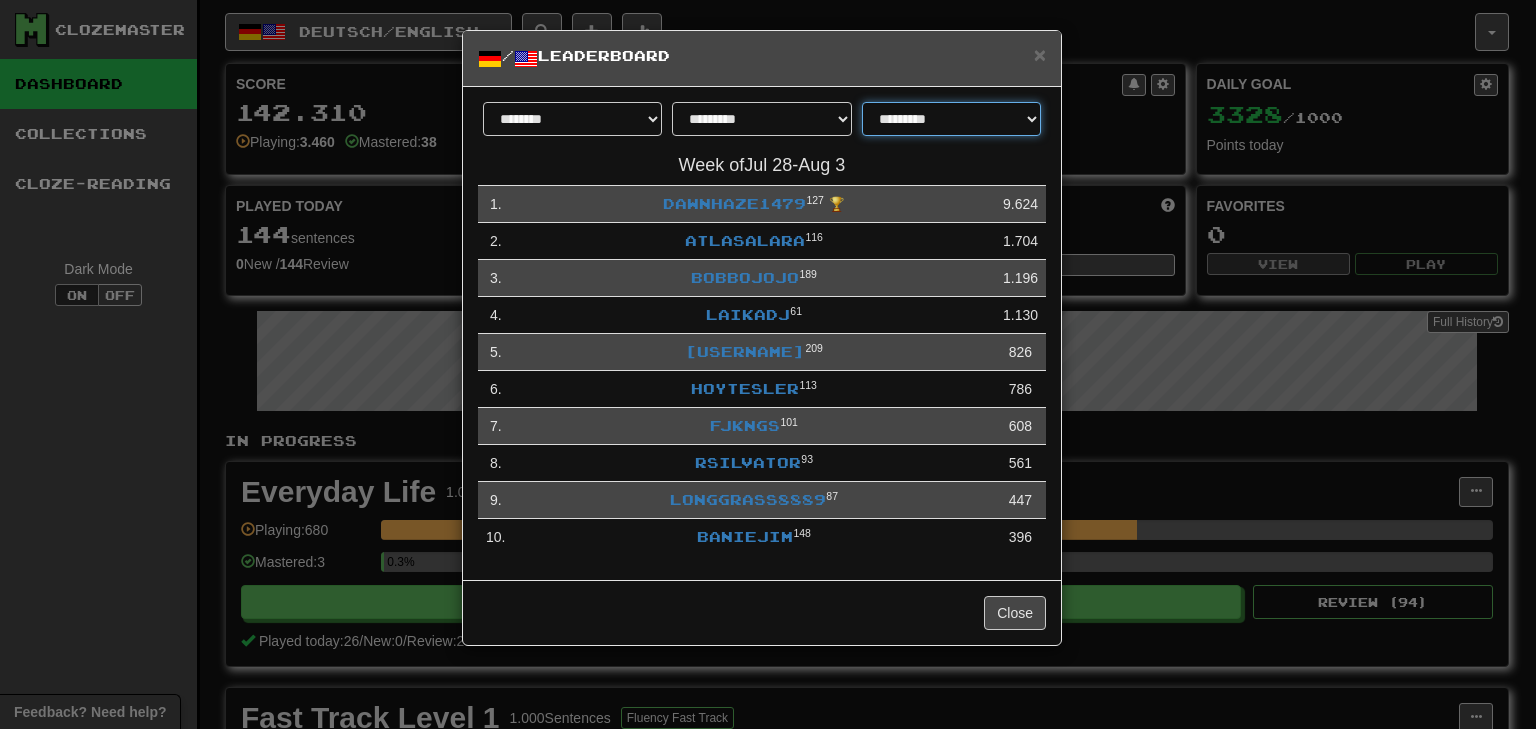 click on "**********" at bounding box center (951, 119) 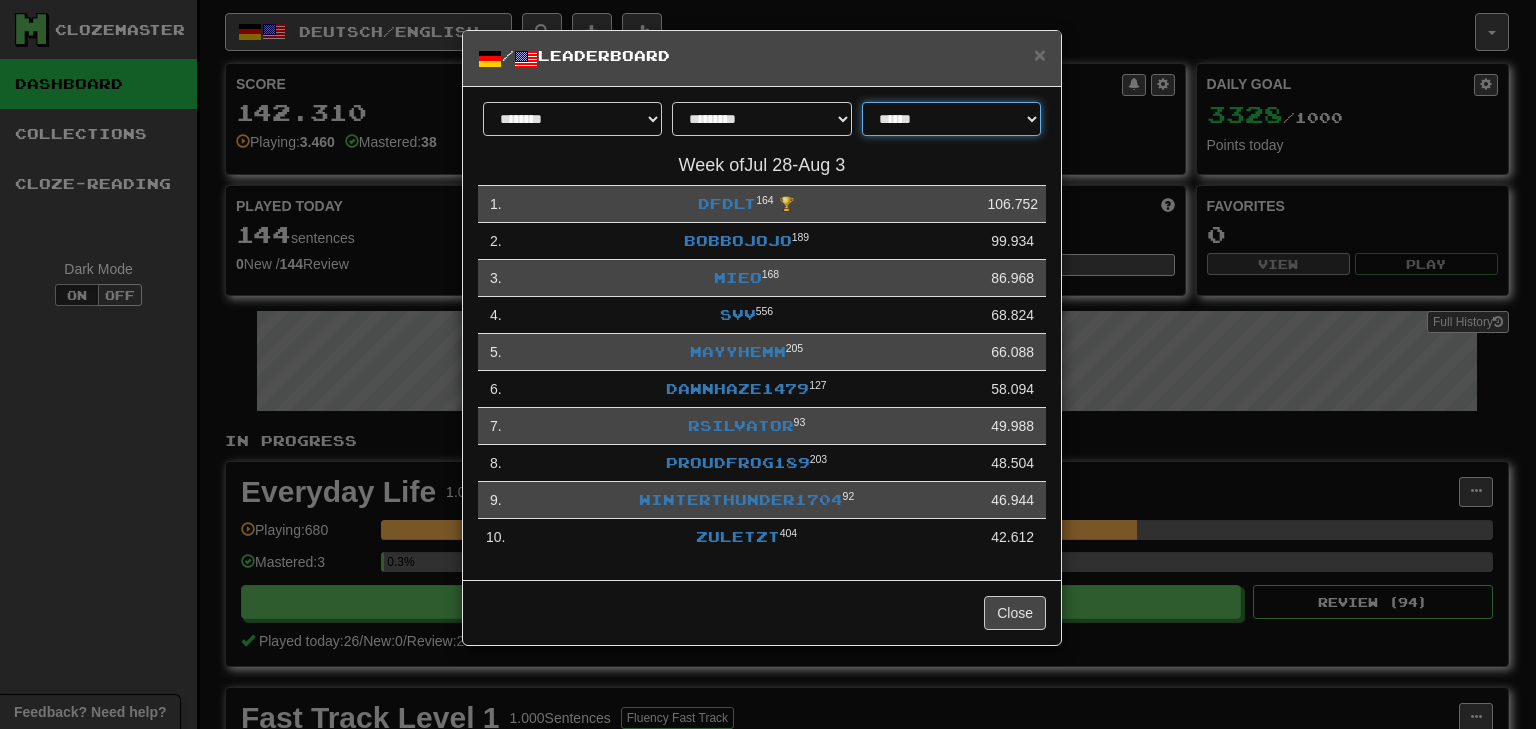 click on "**********" at bounding box center [951, 119] 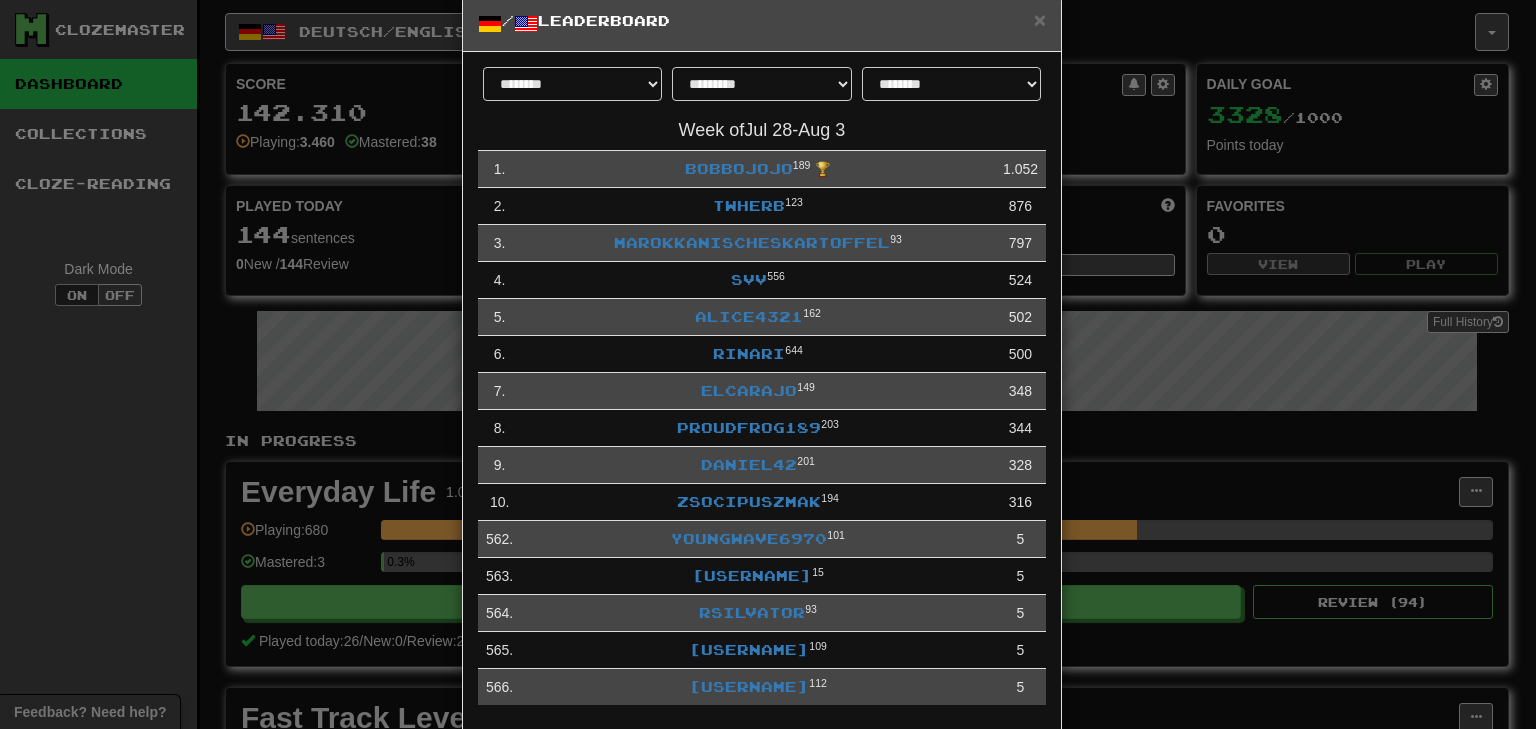 scroll, scrollTop: 0, scrollLeft: 0, axis: both 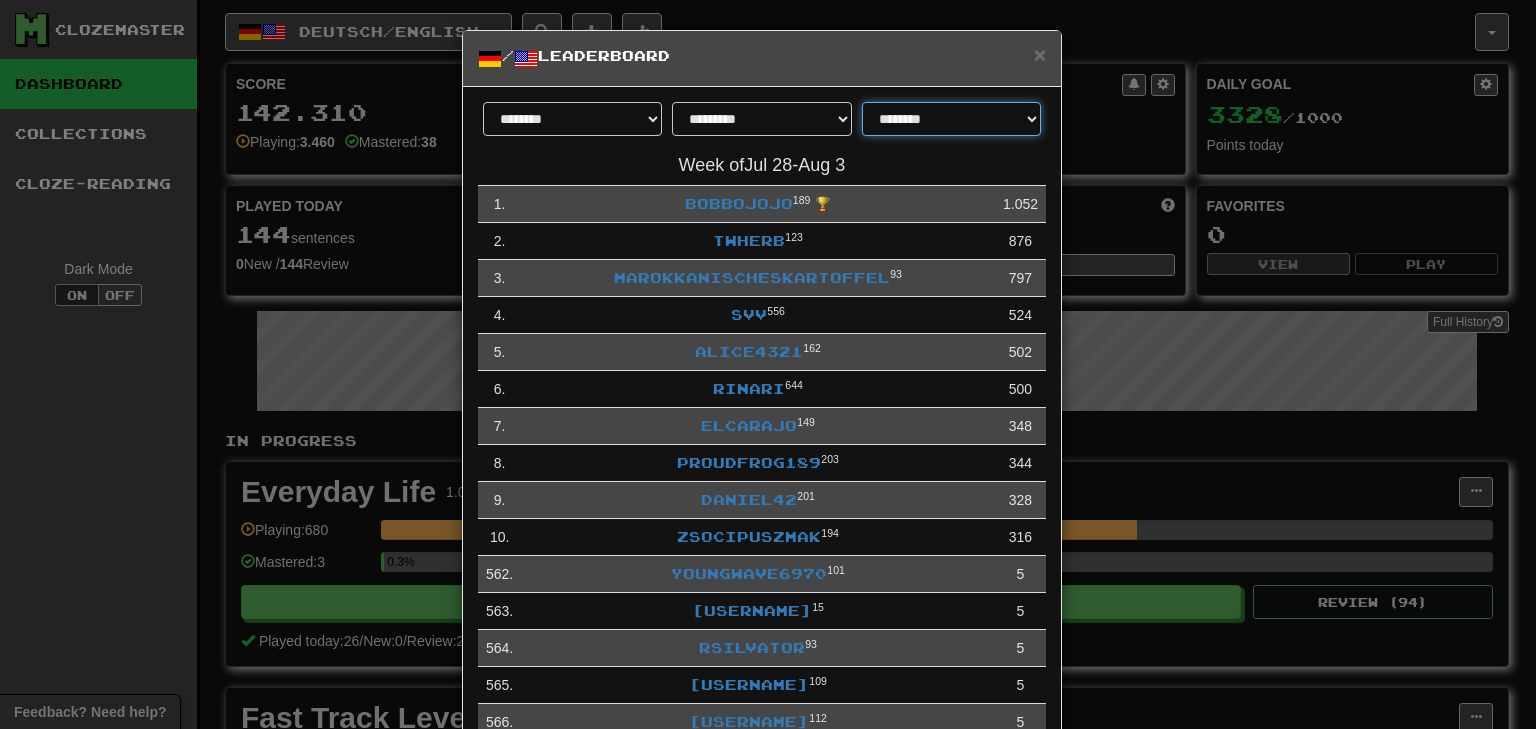 click on "**********" at bounding box center [951, 119] 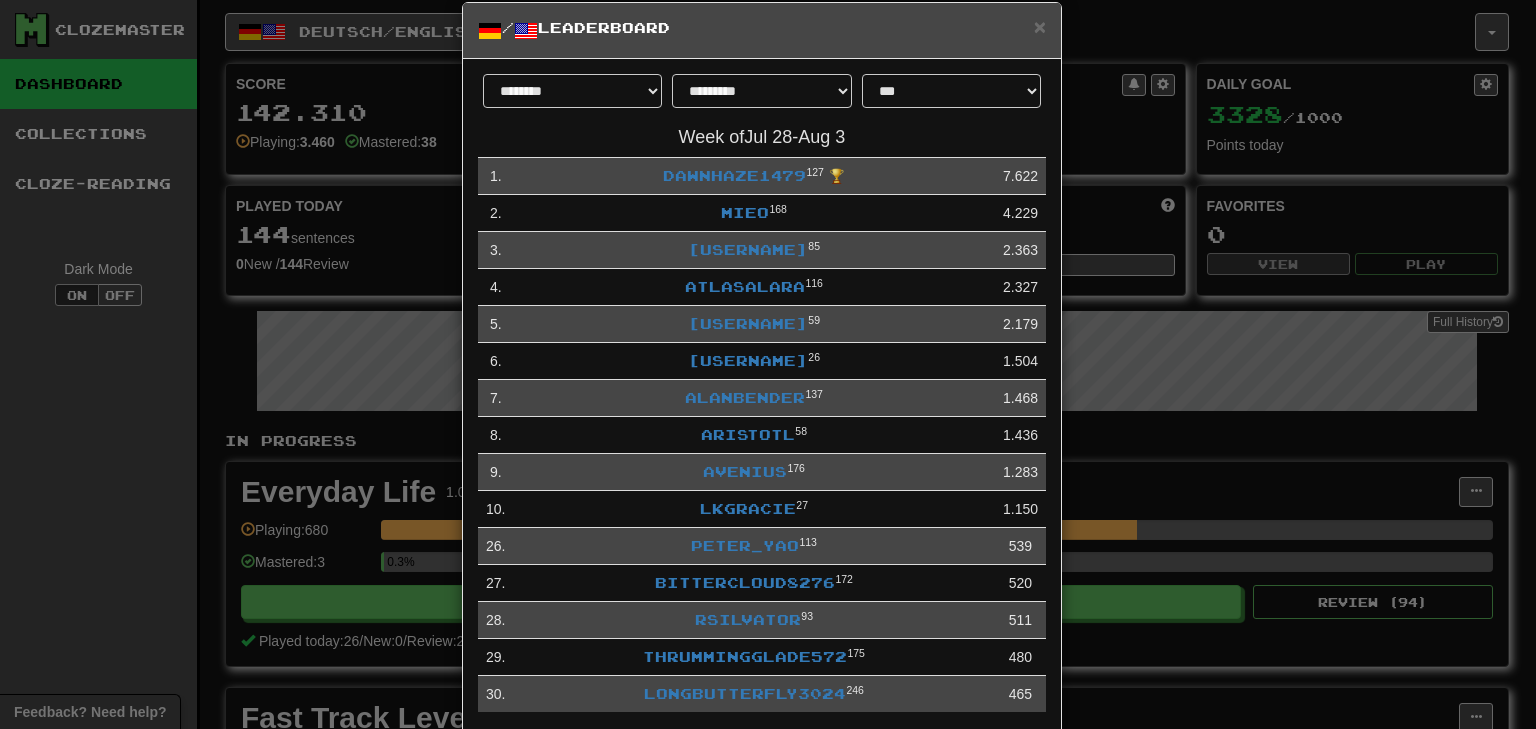 scroll, scrollTop: 0, scrollLeft: 0, axis: both 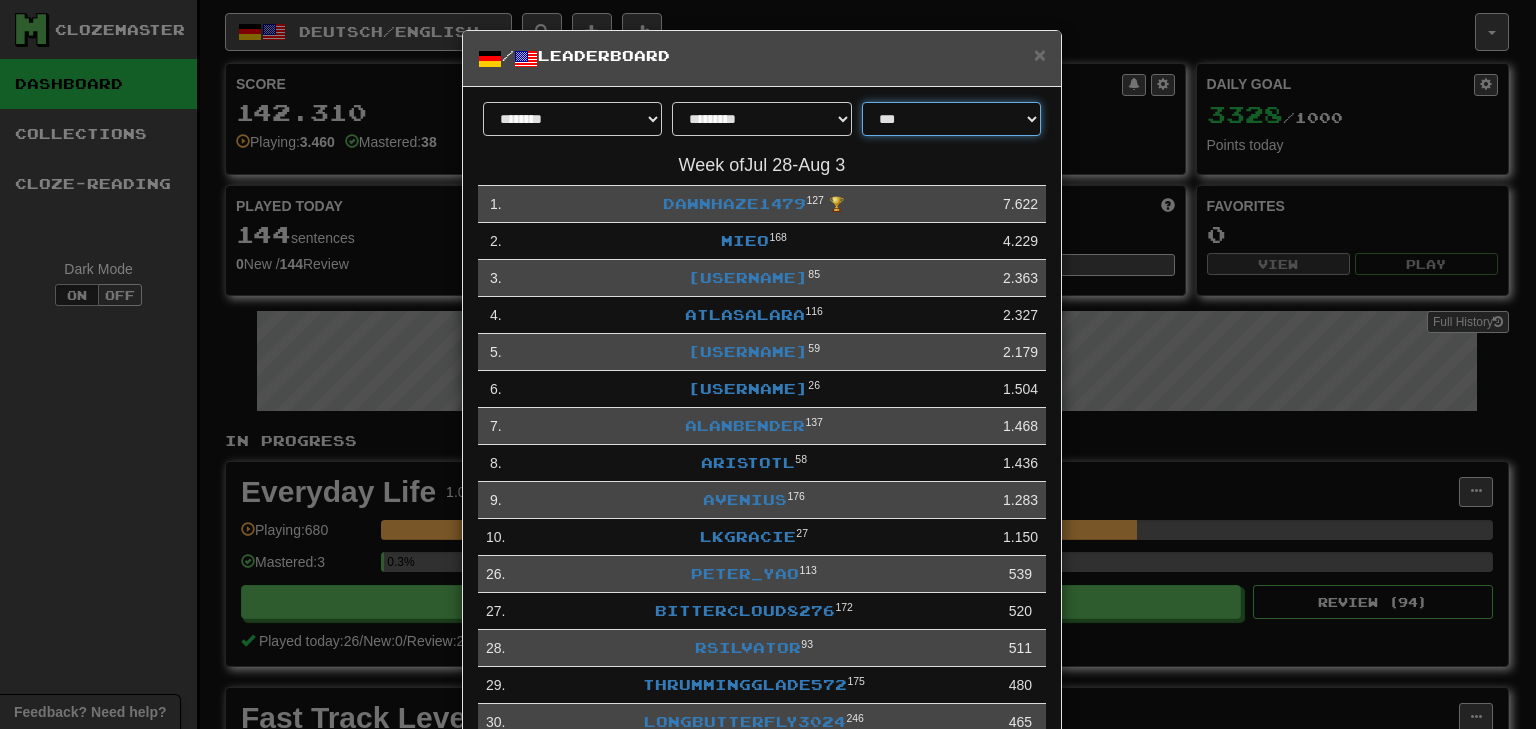 click on "**********" at bounding box center [951, 119] 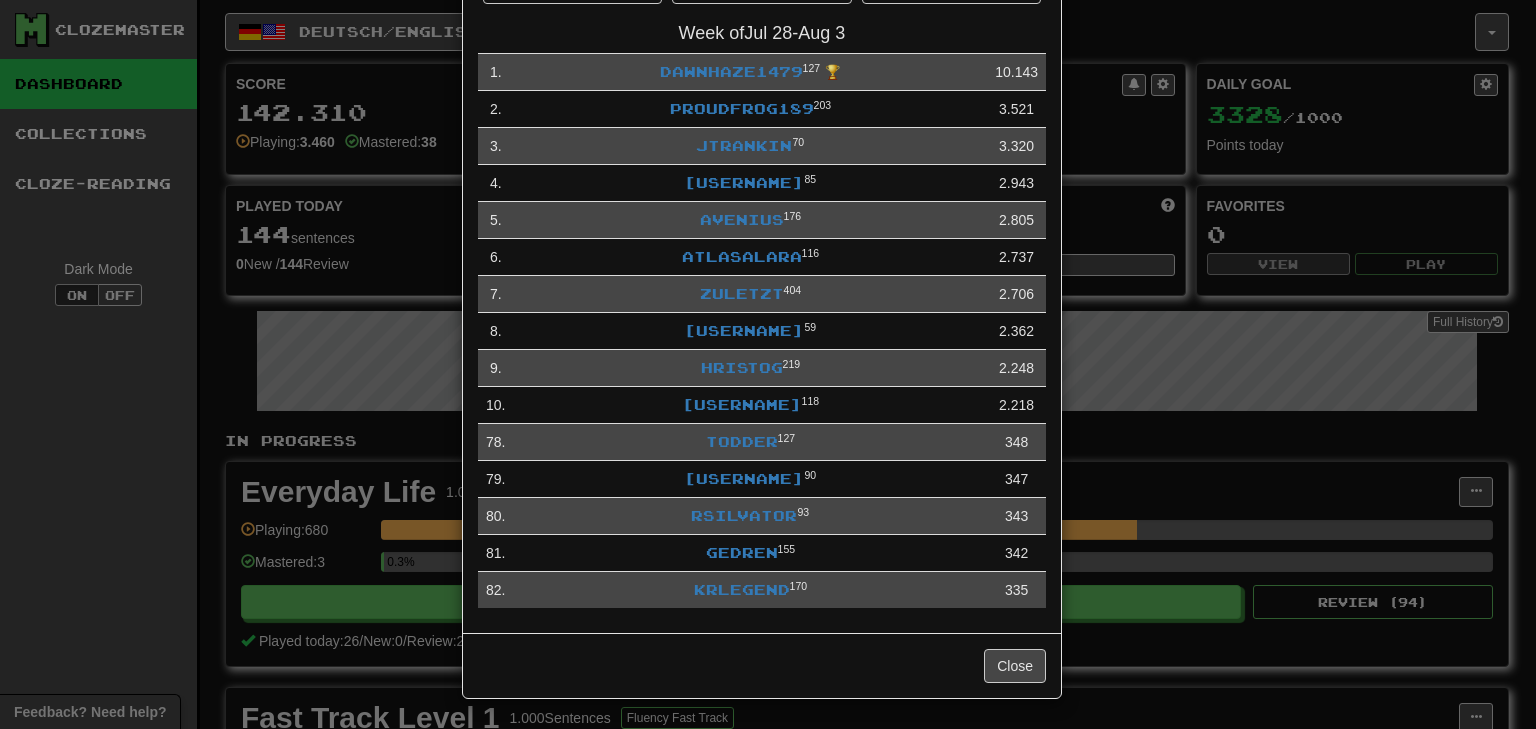 scroll, scrollTop: 60, scrollLeft: 0, axis: vertical 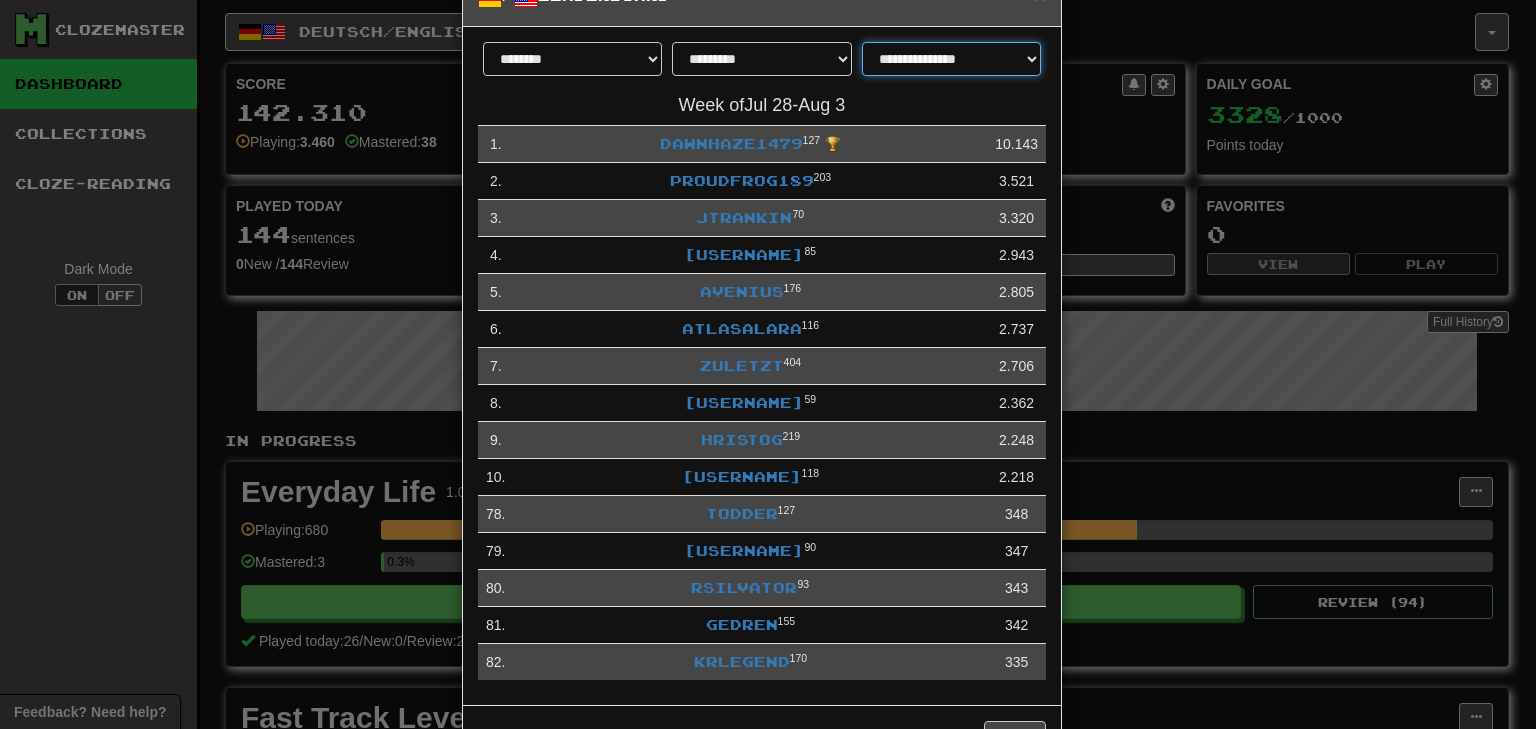 click on "**********" at bounding box center (951, 59) 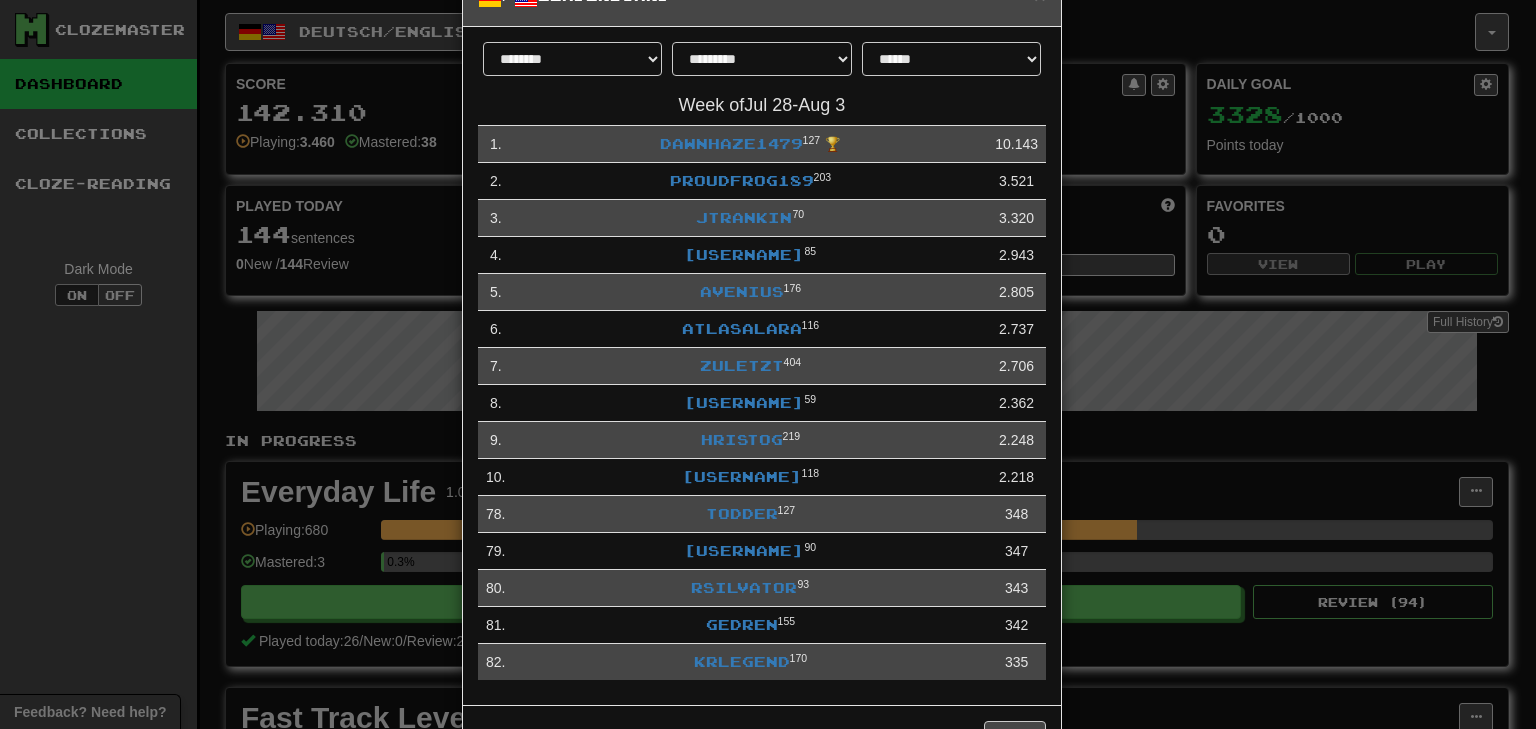 scroll, scrollTop: 0, scrollLeft: 0, axis: both 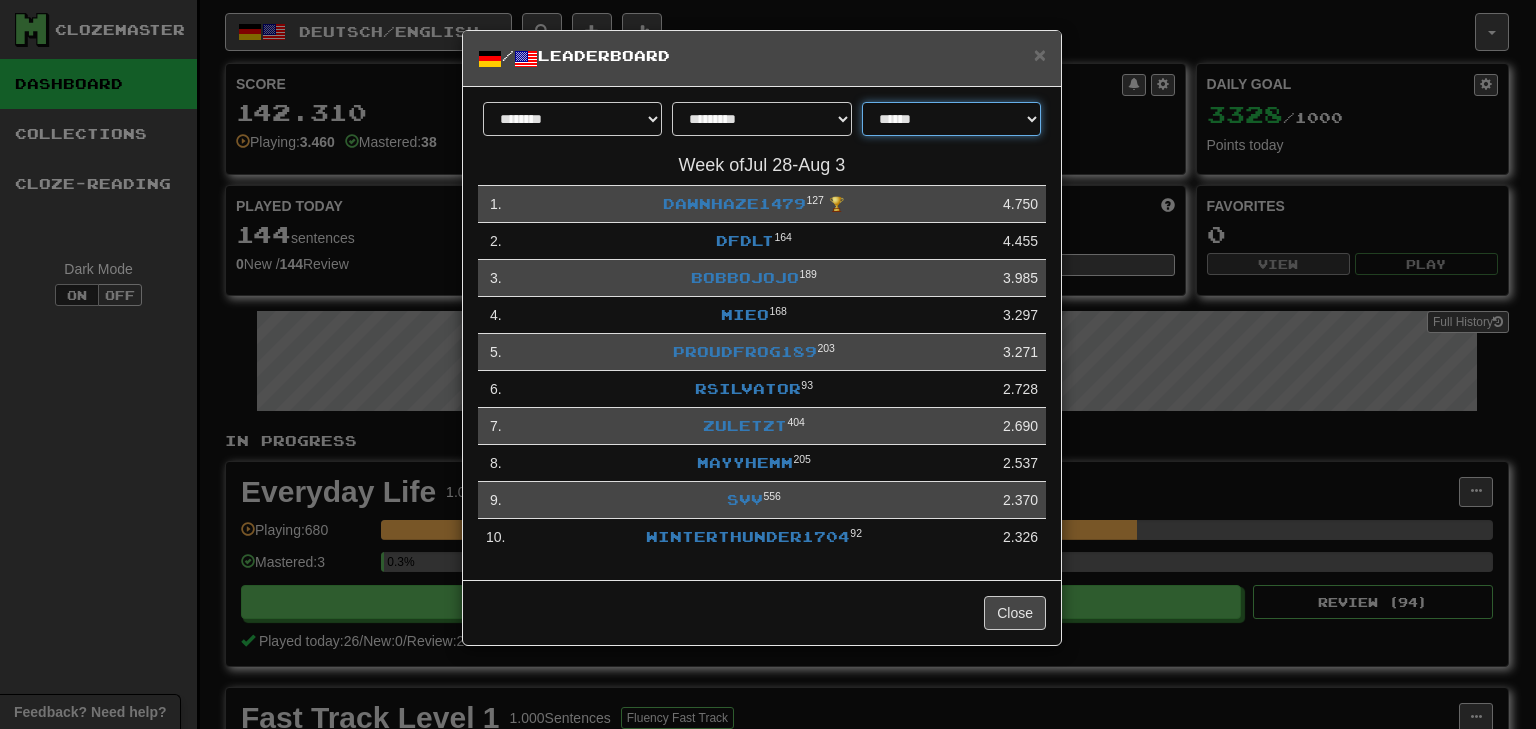 click on "**********" at bounding box center [951, 119] 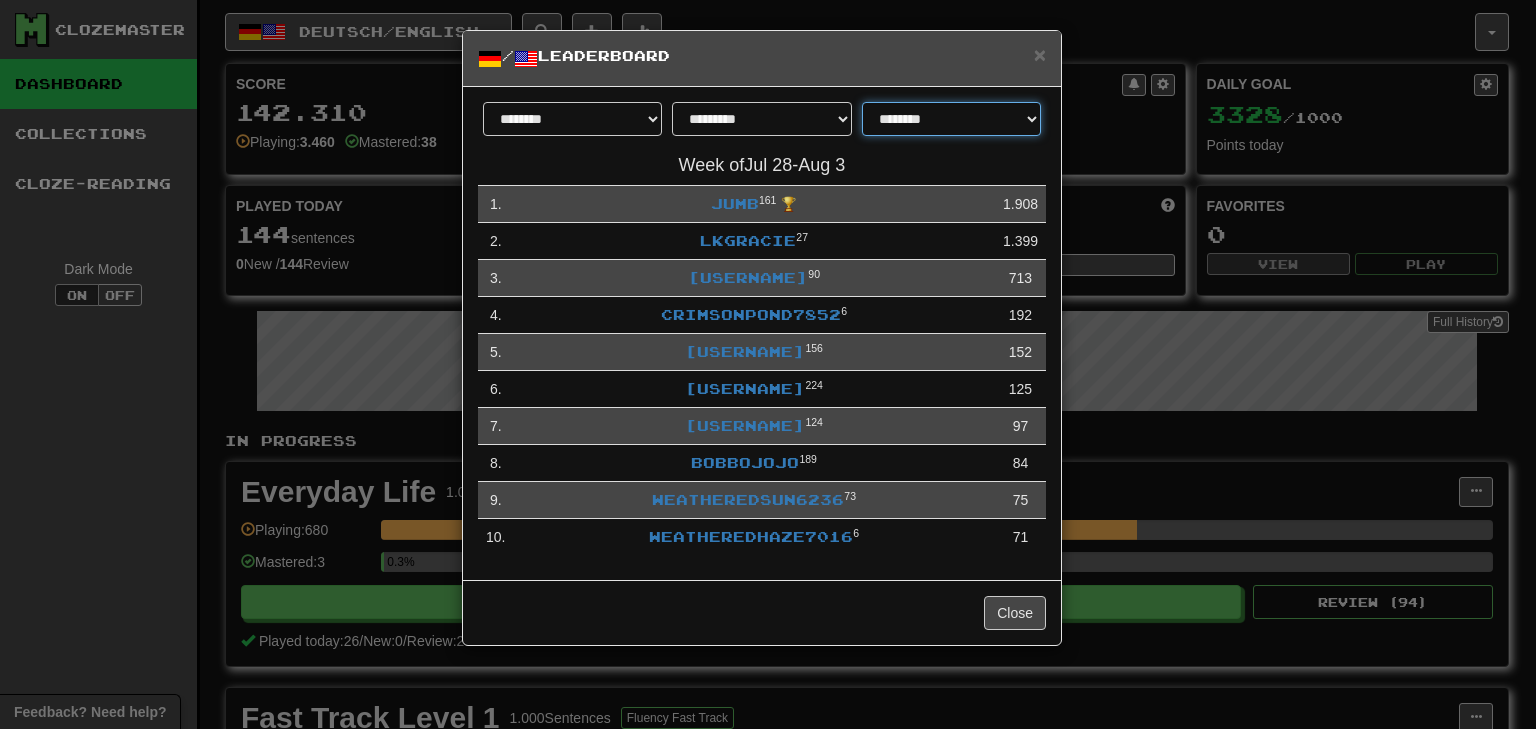 click on "**********" at bounding box center [951, 119] 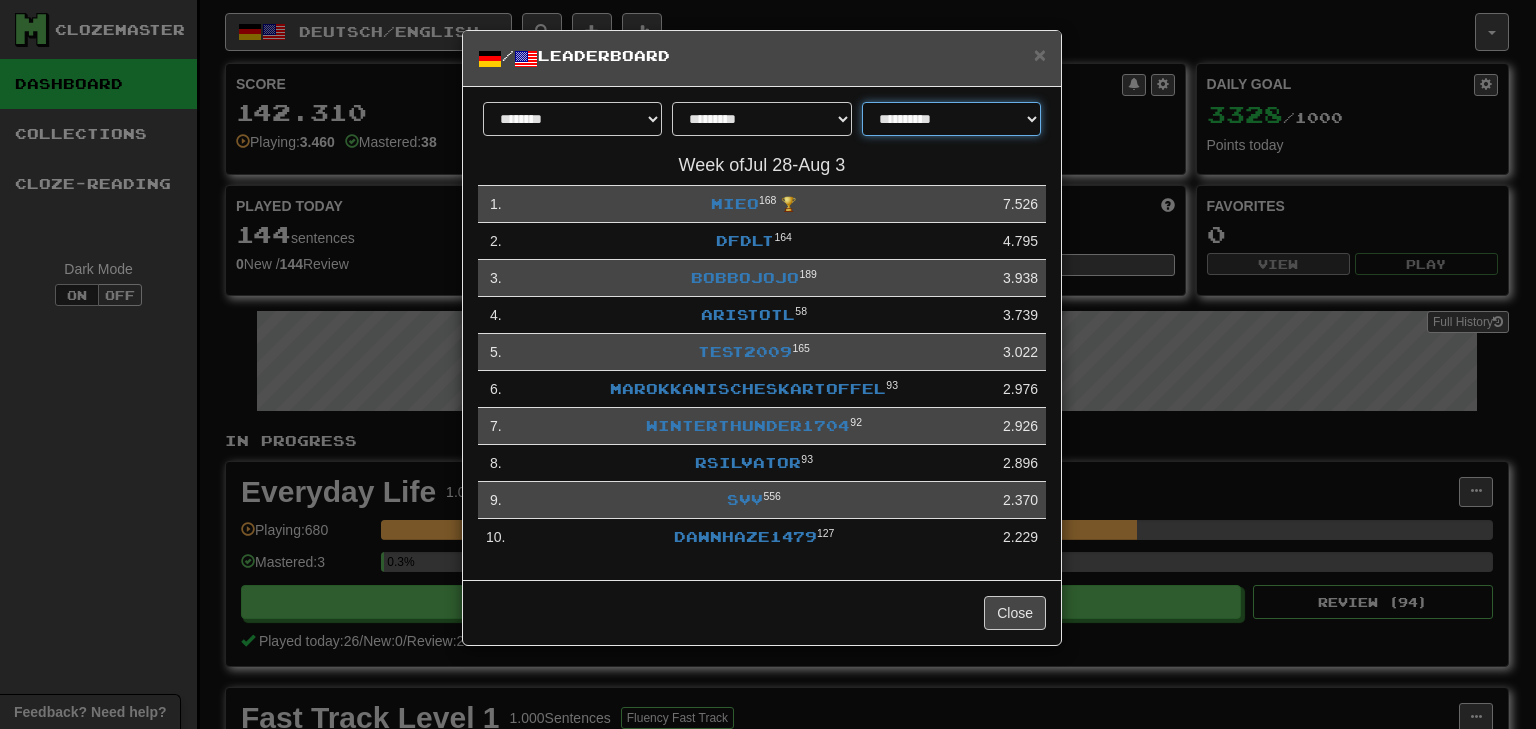 click on "**********" at bounding box center [951, 119] 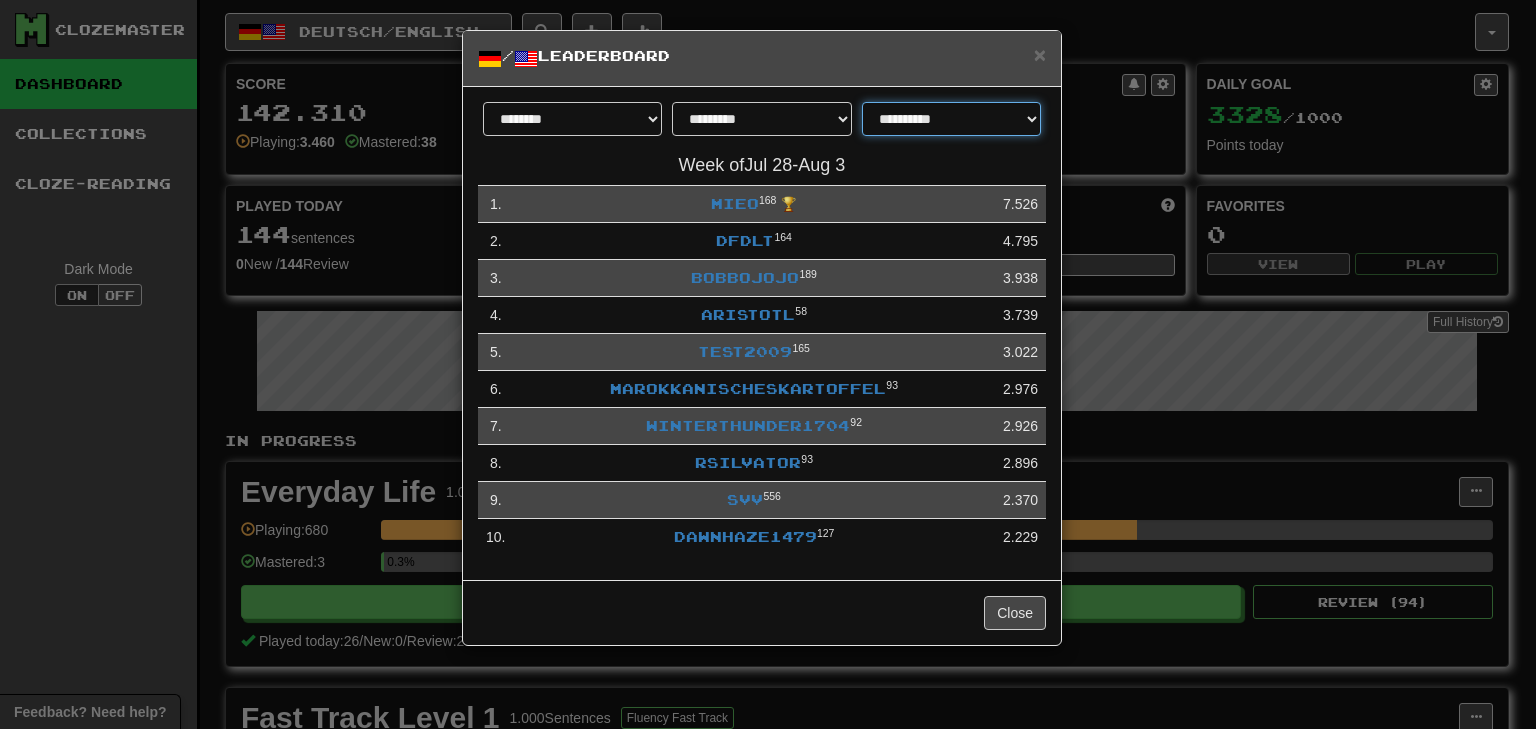 select on "**********" 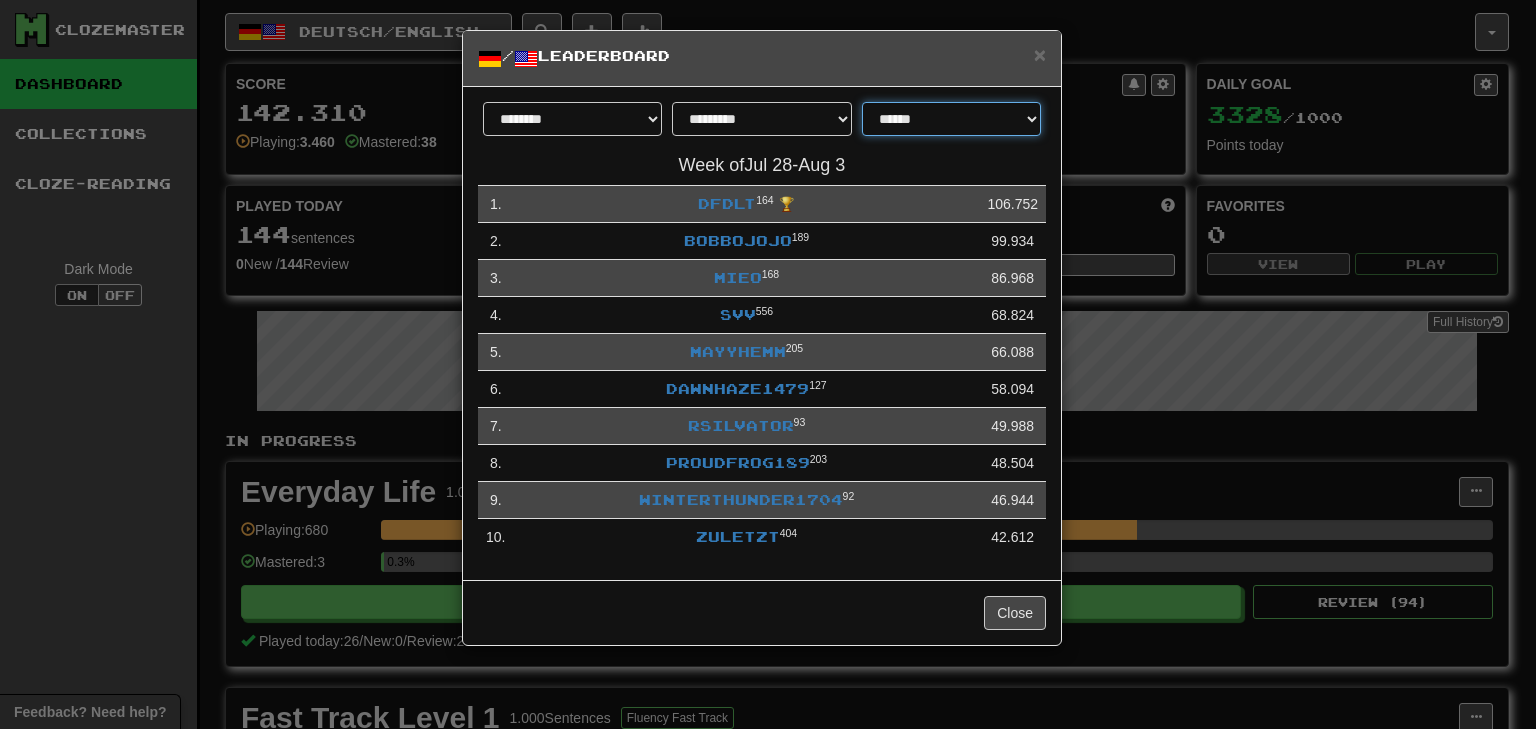 click on "**********" at bounding box center (951, 119) 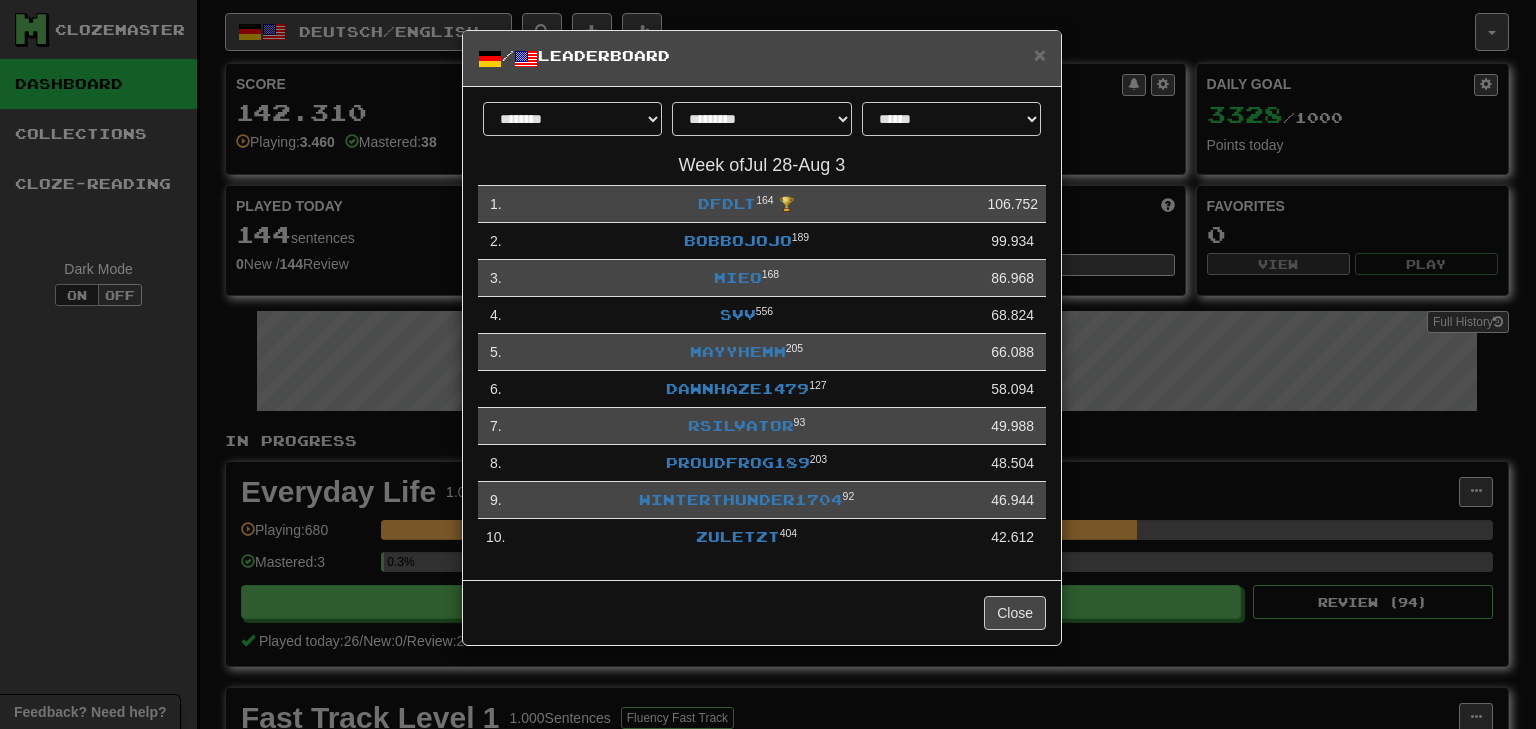 click on "**********" at bounding box center [762, 334] 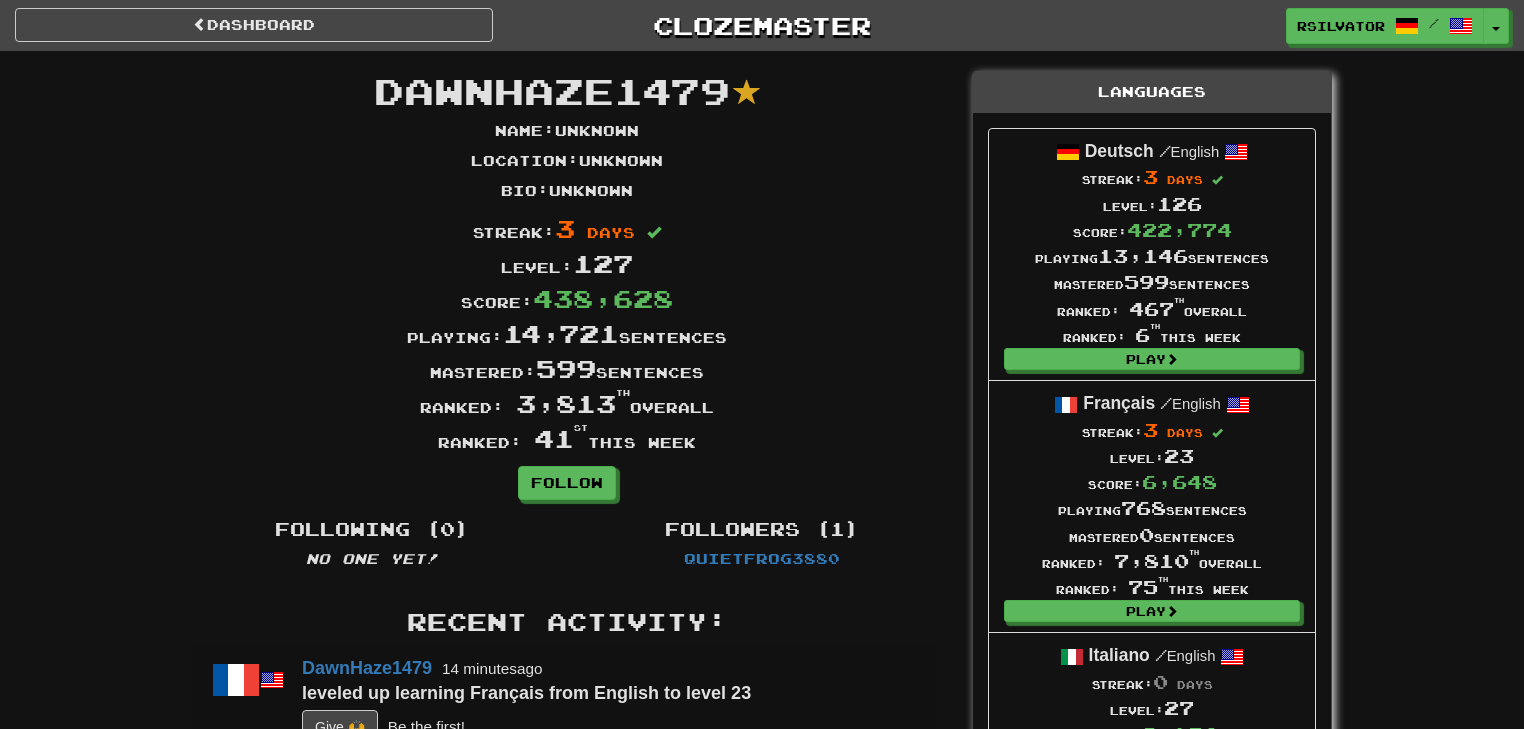 scroll, scrollTop: 0, scrollLeft: 0, axis: both 